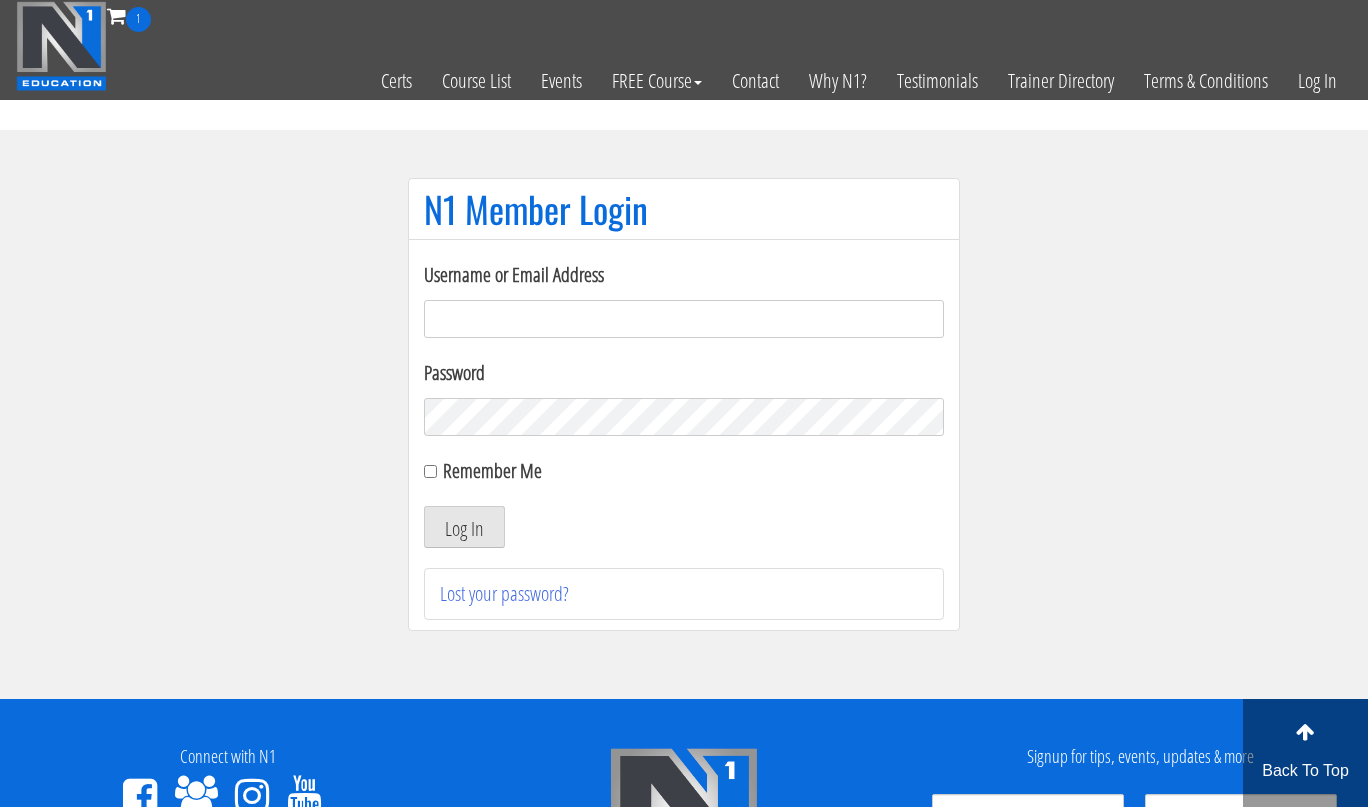 scroll, scrollTop: 0, scrollLeft: 0, axis: both 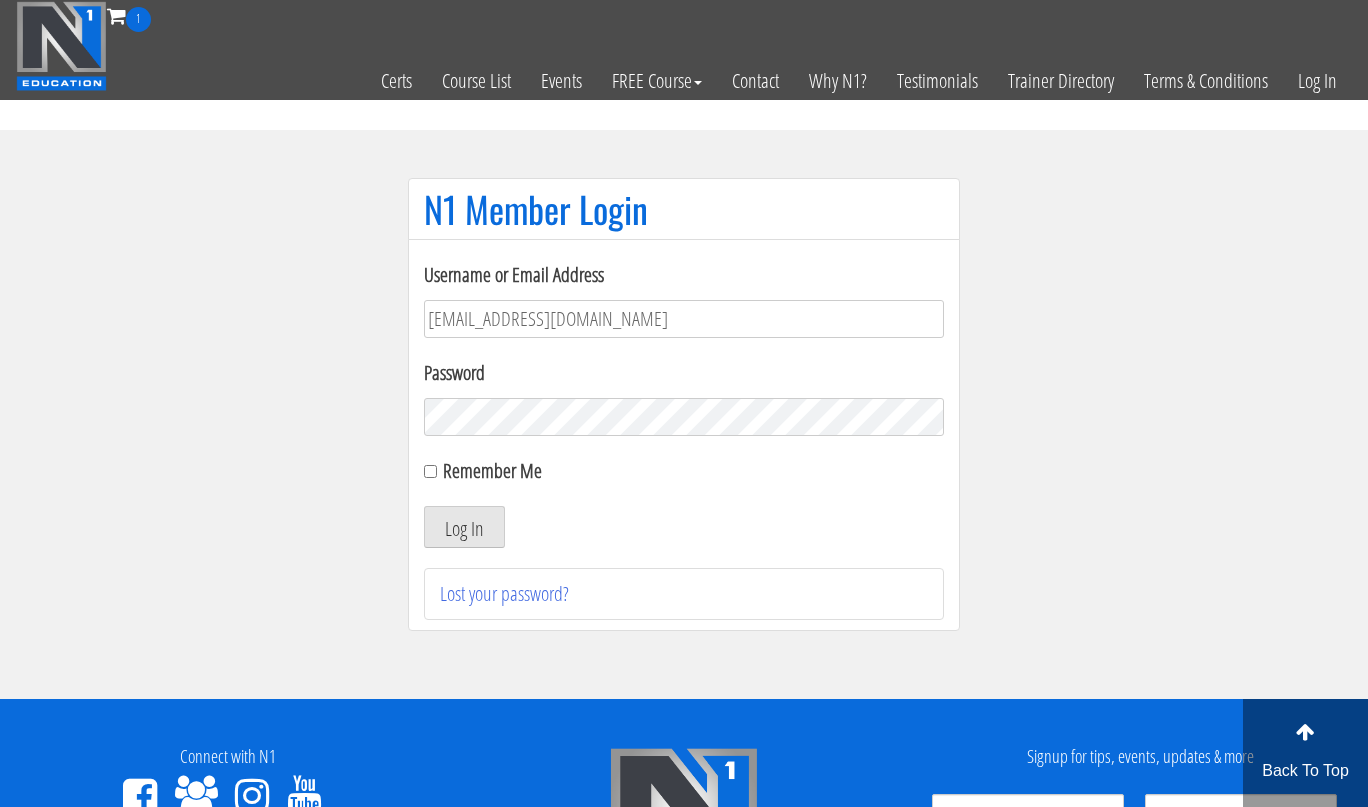 click on "Log In" at bounding box center (464, 527) 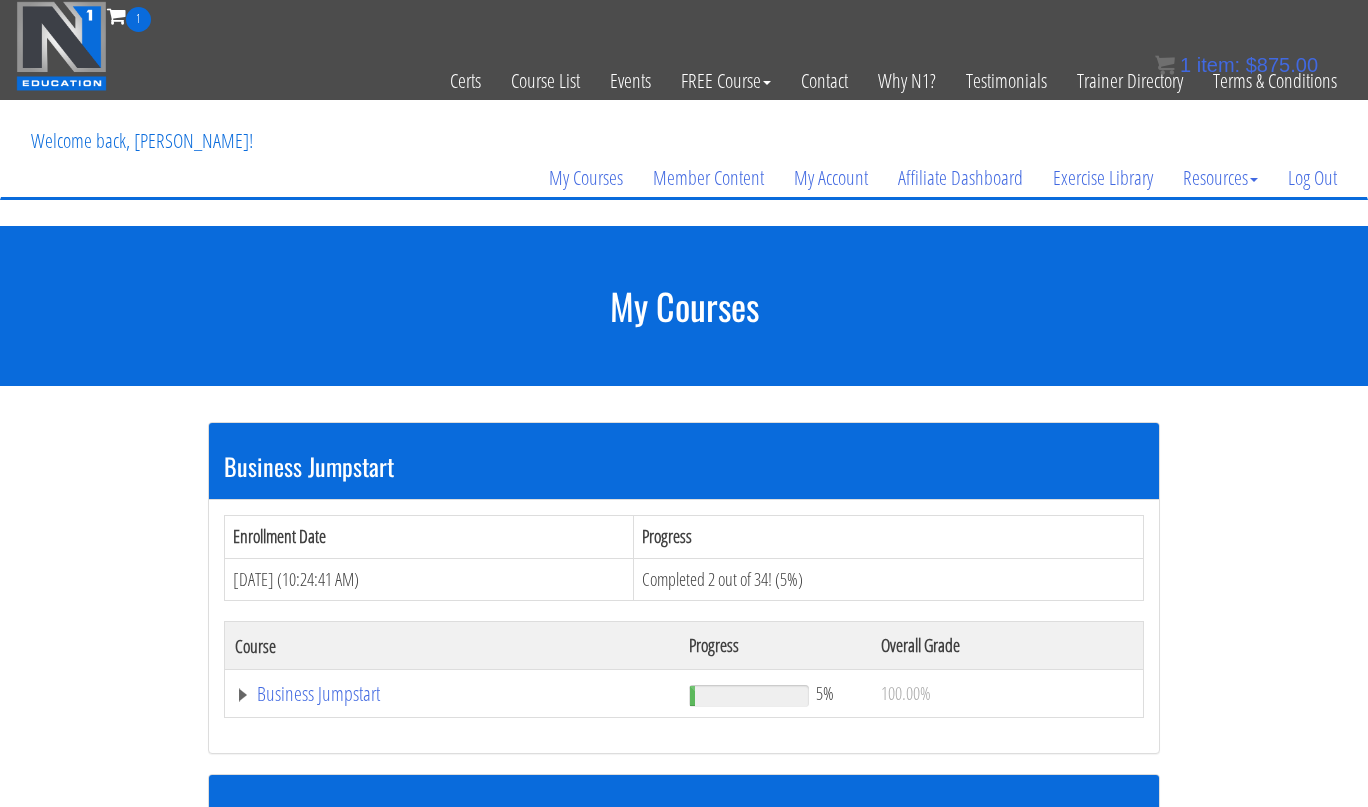 scroll, scrollTop: 112, scrollLeft: 0, axis: vertical 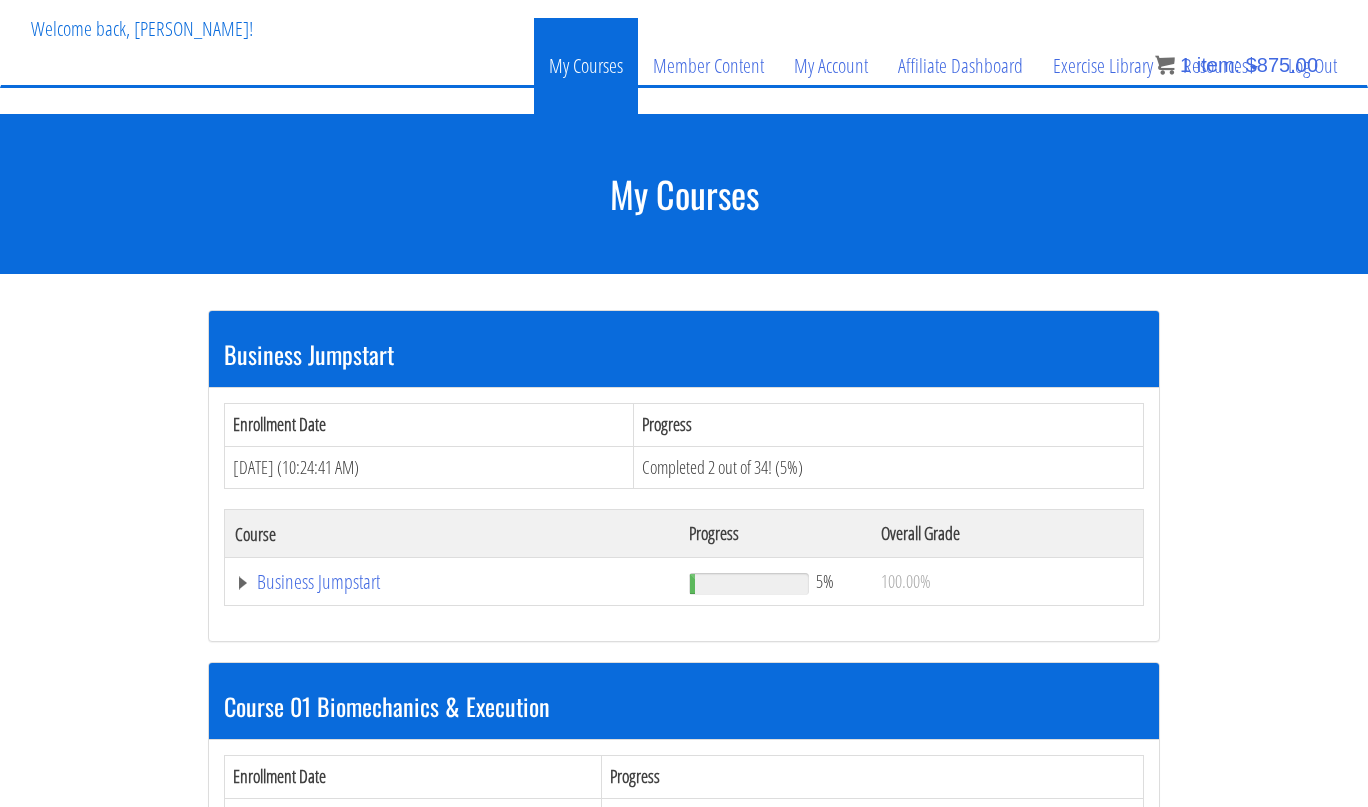 click on "My Courses" at bounding box center (586, 66) 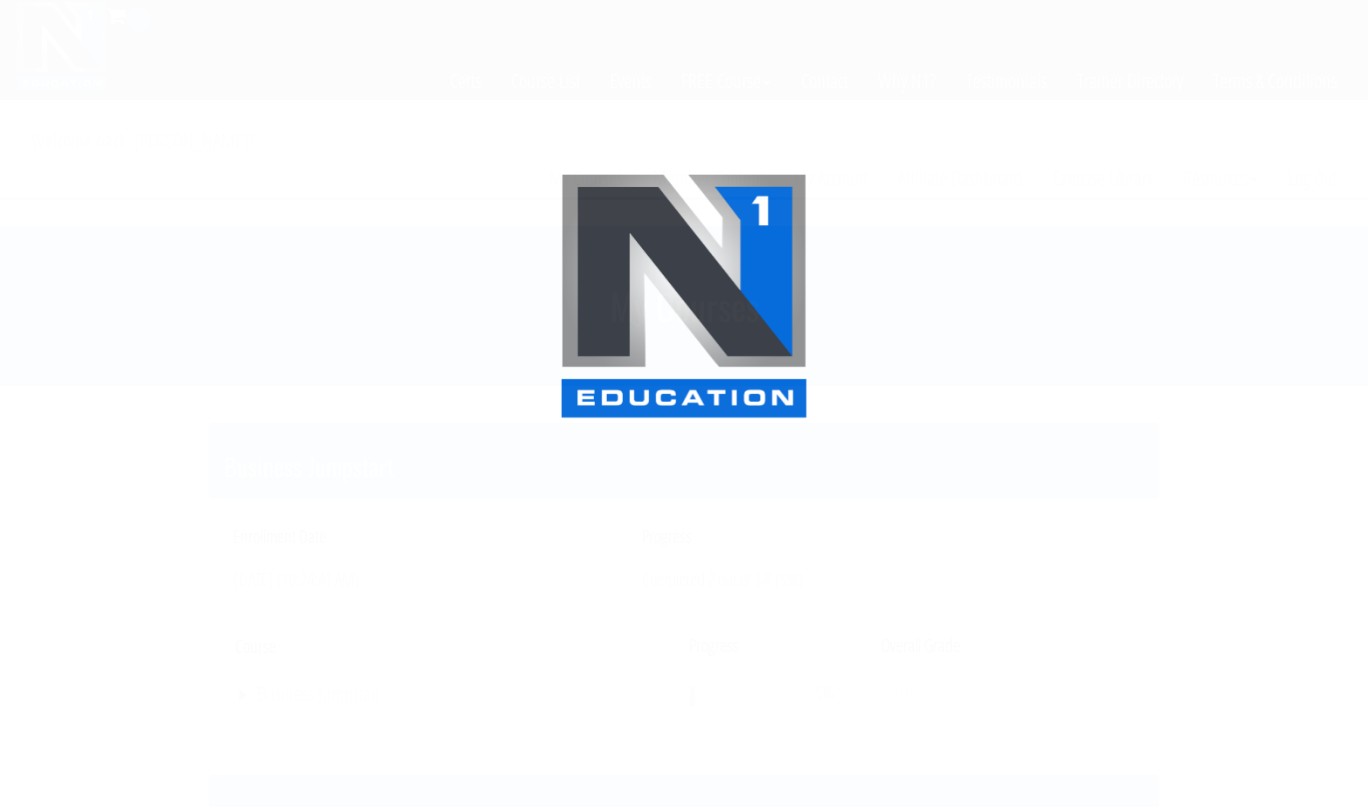 scroll, scrollTop: 0, scrollLeft: 0, axis: both 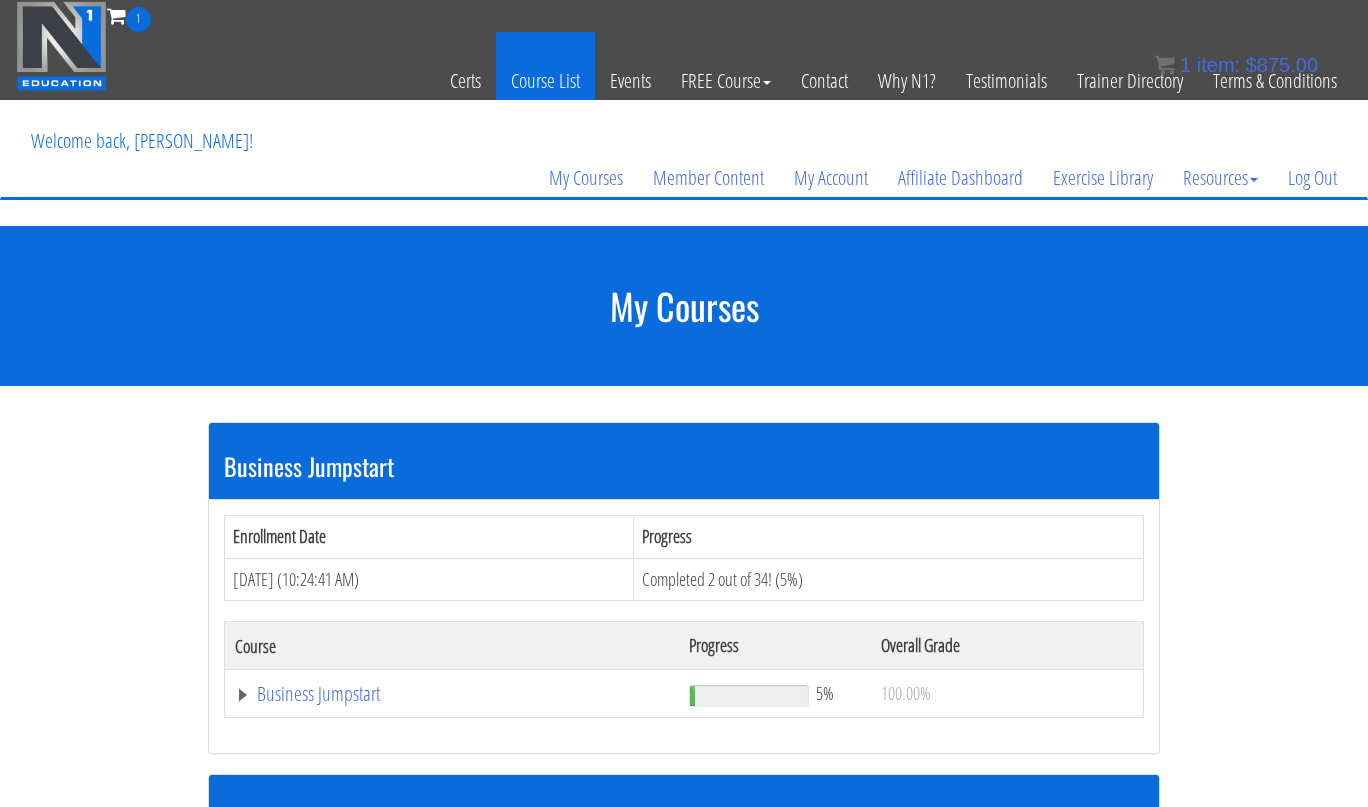 click on "Course List" at bounding box center (545, 81) 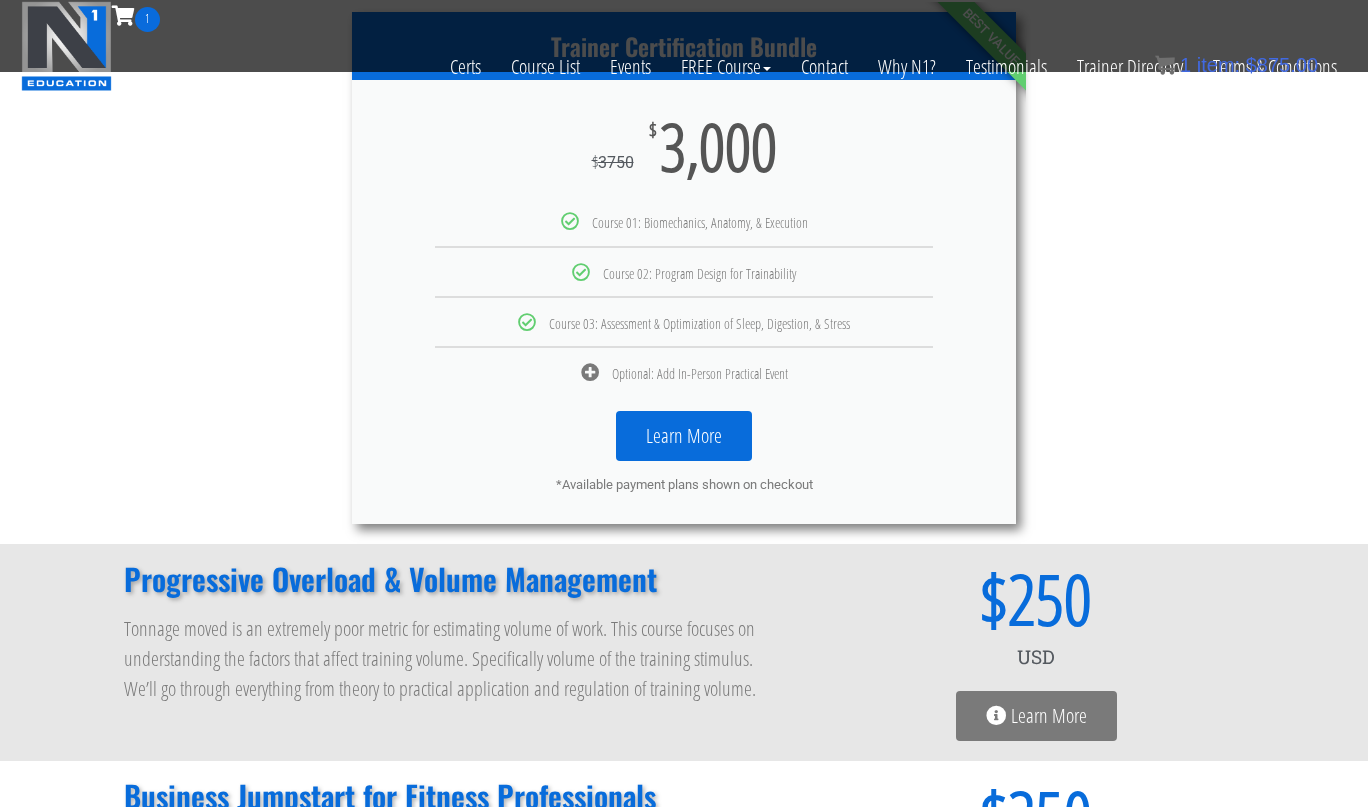 scroll, scrollTop: 1154, scrollLeft: 0, axis: vertical 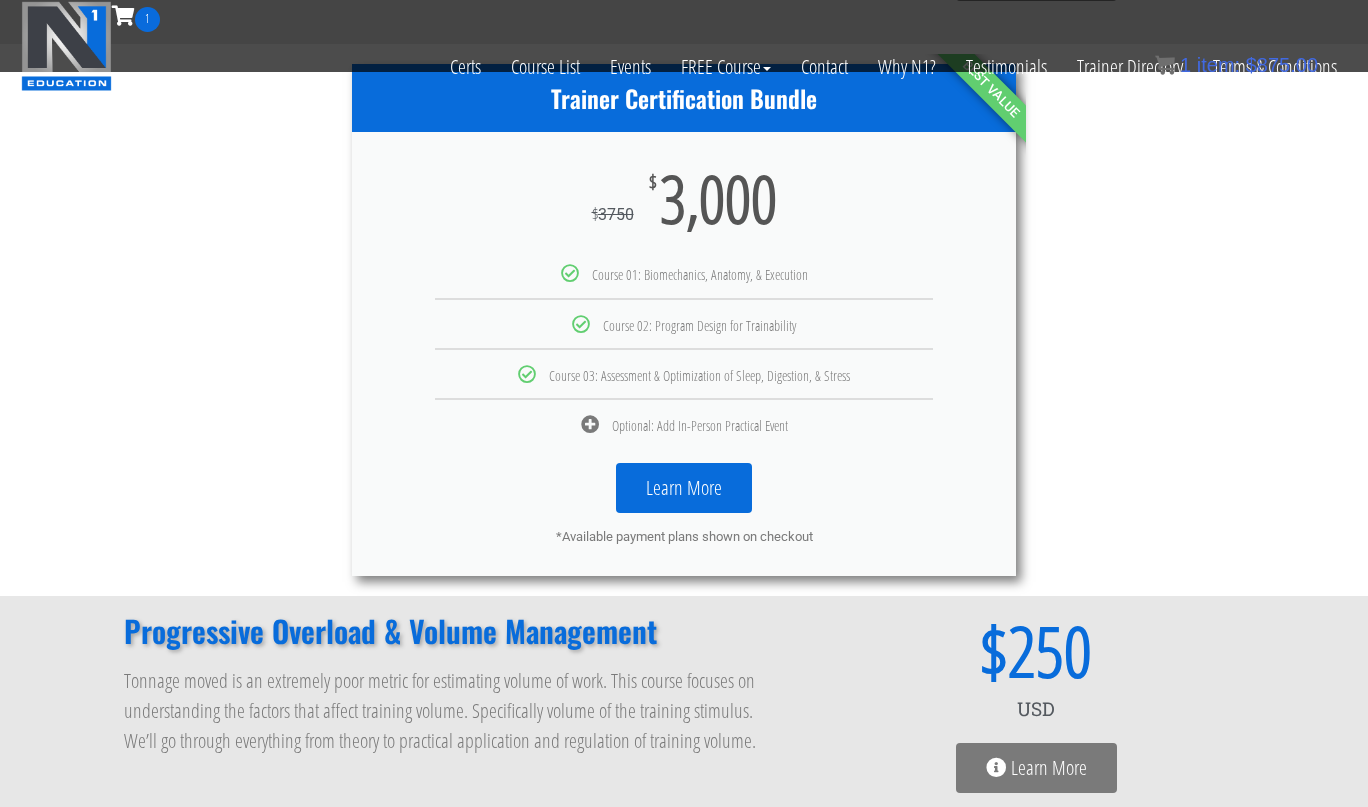 click at bounding box center [590, 424] 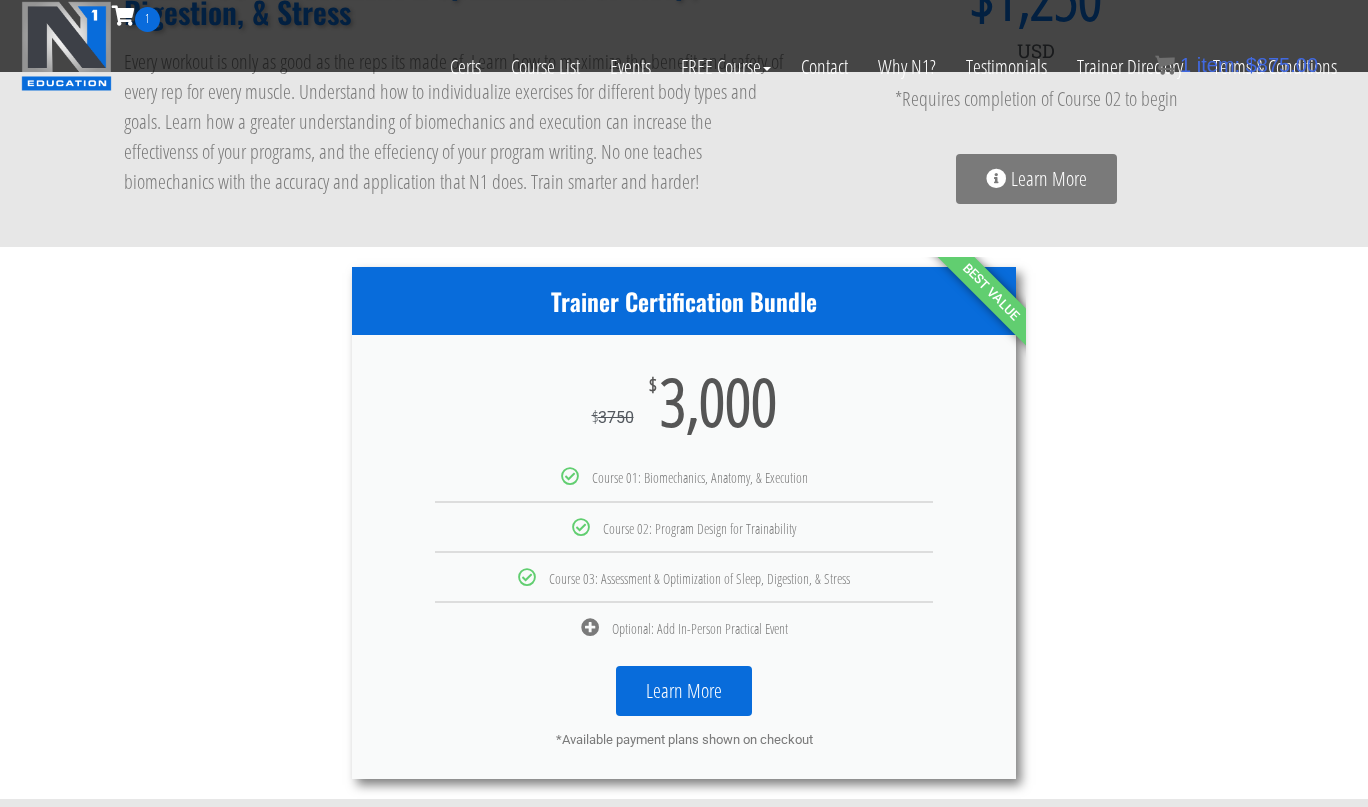 scroll, scrollTop: 0, scrollLeft: 0, axis: both 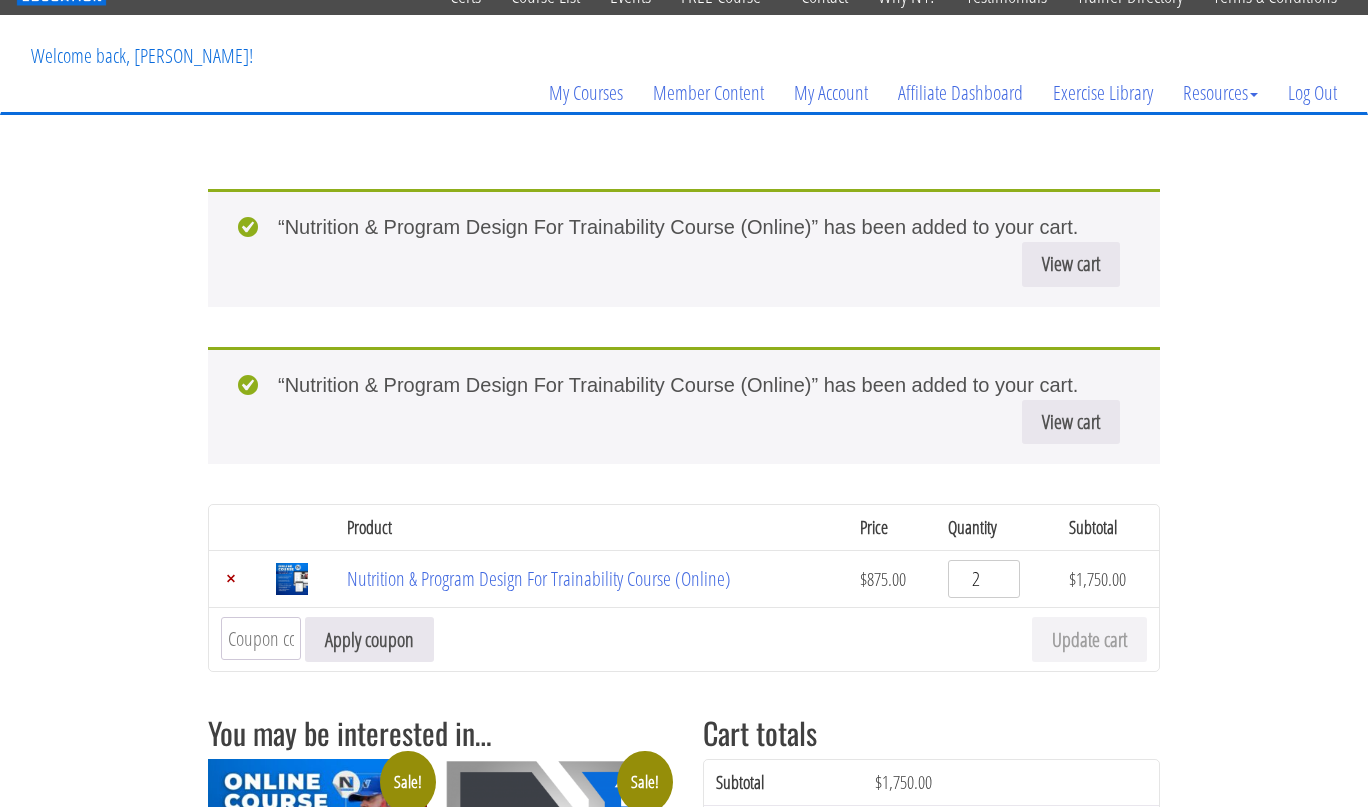 type on "1" 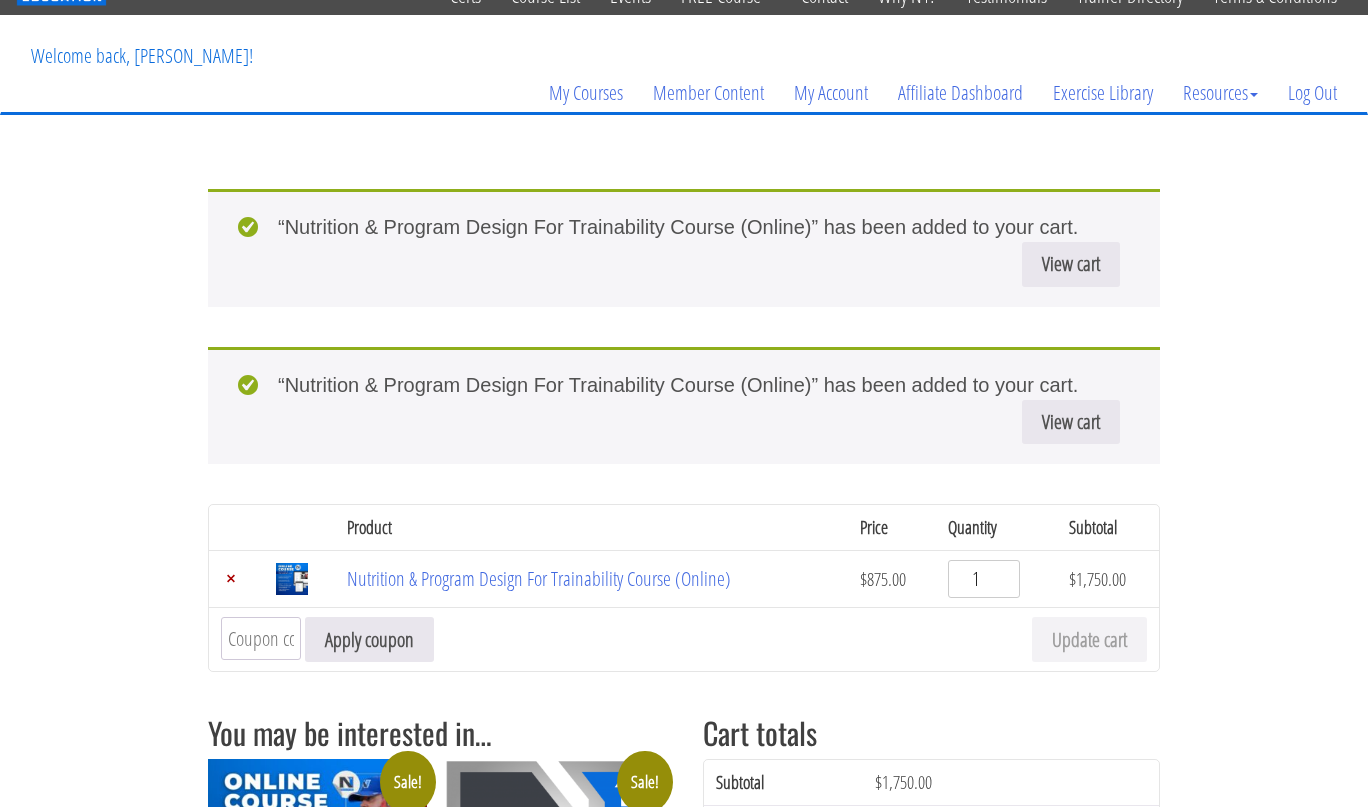 click on "1" at bounding box center [984, 579] 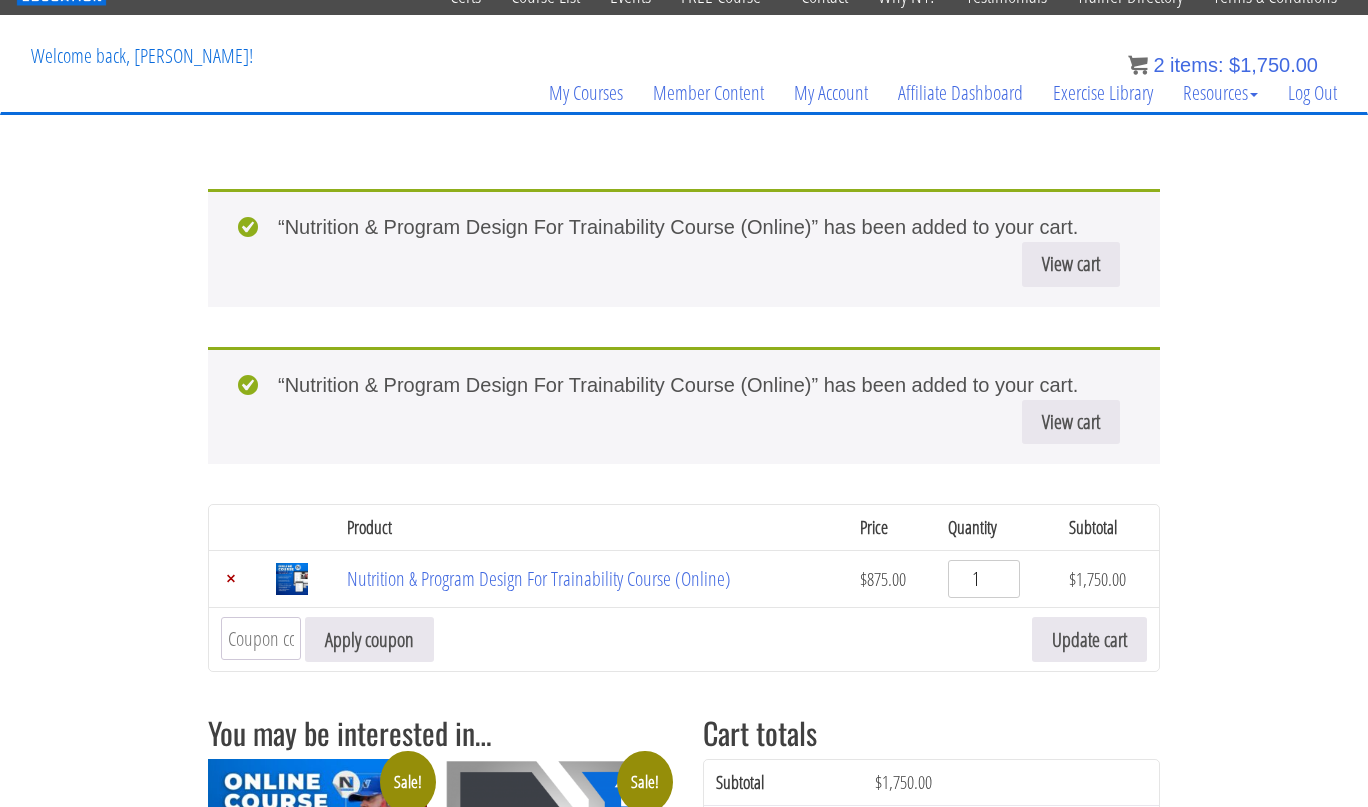 scroll, scrollTop: 293, scrollLeft: 0, axis: vertical 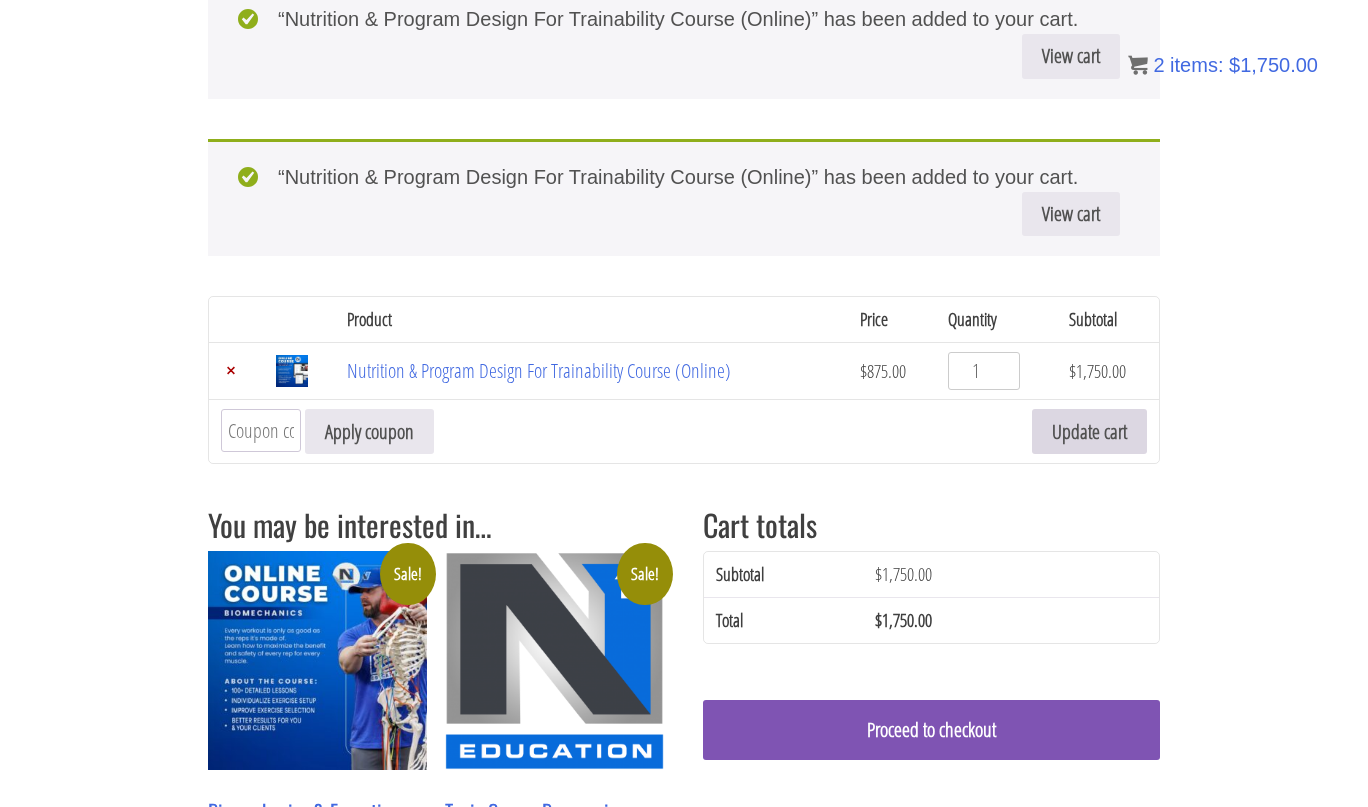 click on "Update cart" at bounding box center [1089, 431] 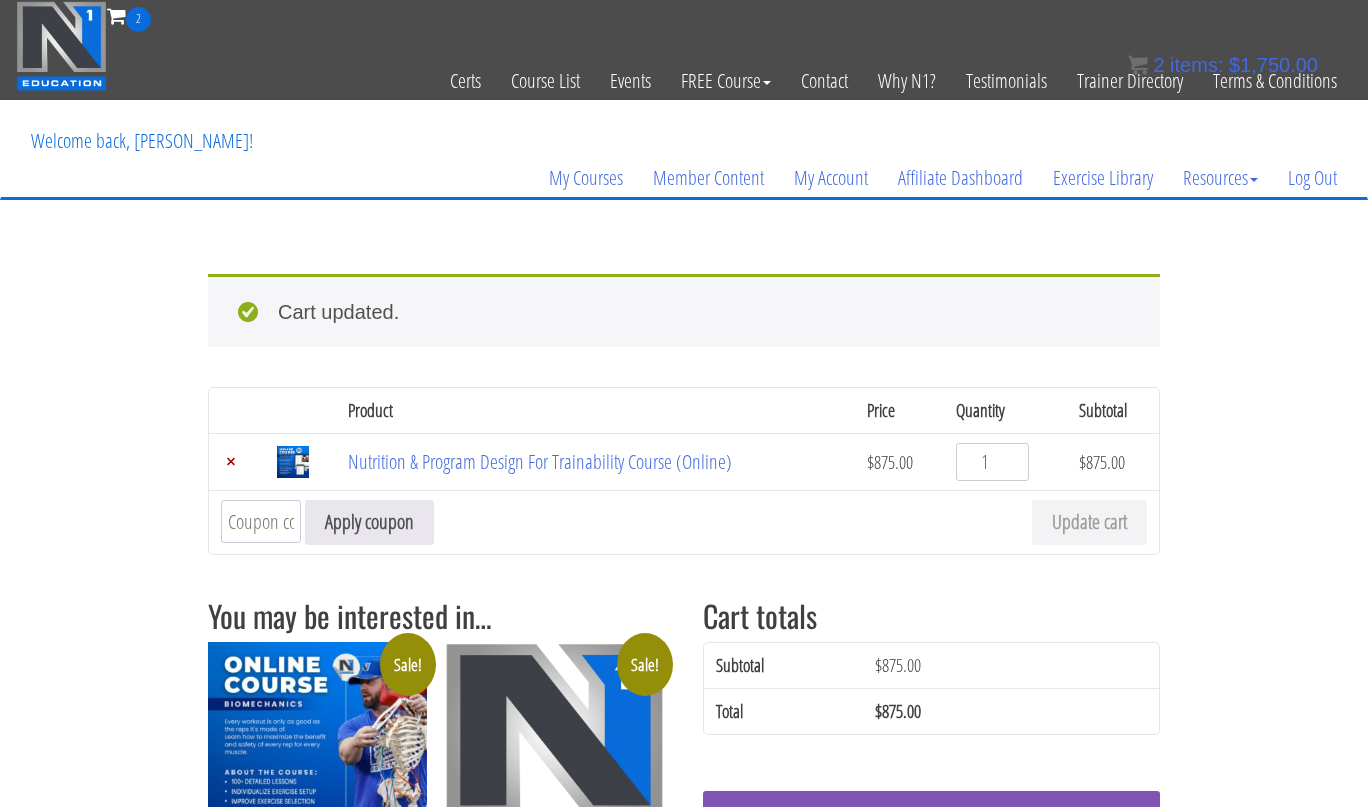 scroll, scrollTop: 380, scrollLeft: 0, axis: vertical 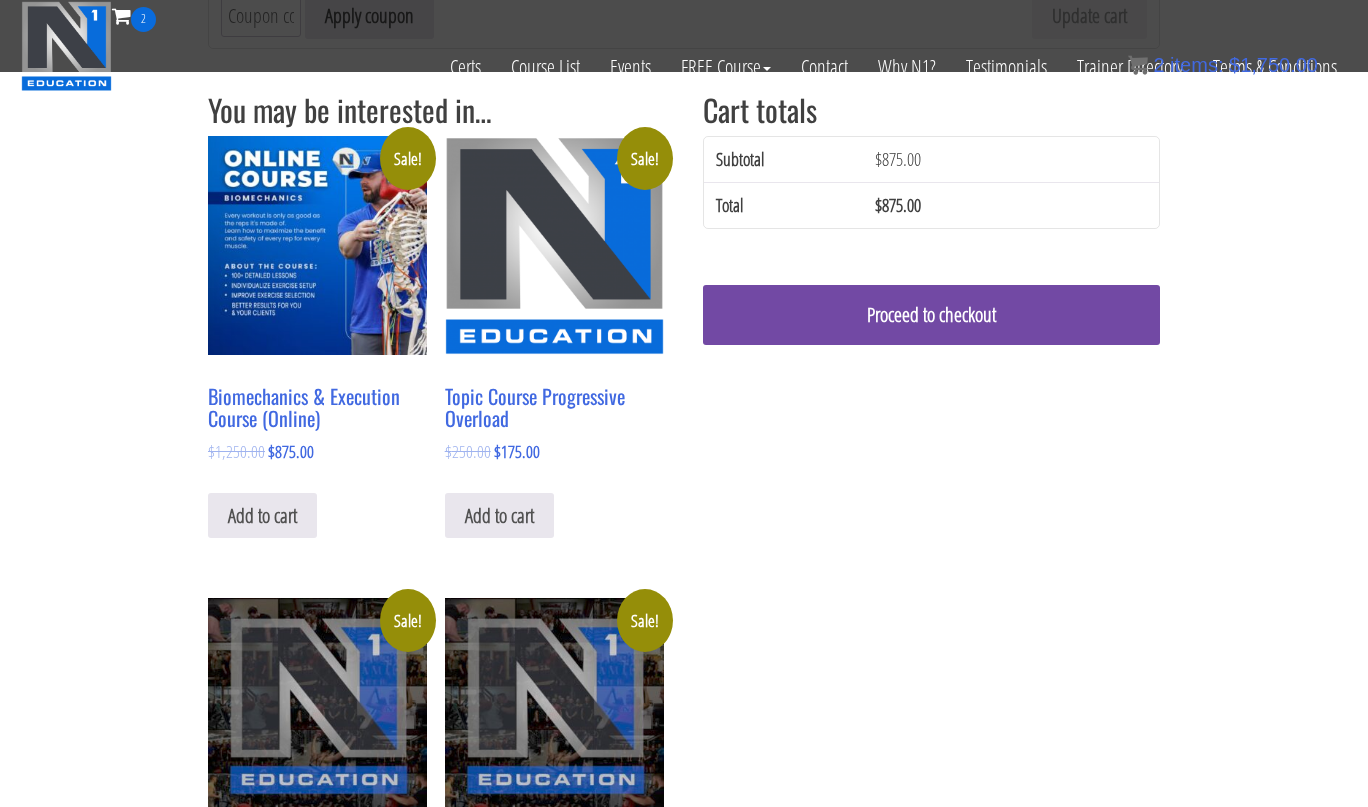 click on "Proceed to checkout" at bounding box center (931, 315) 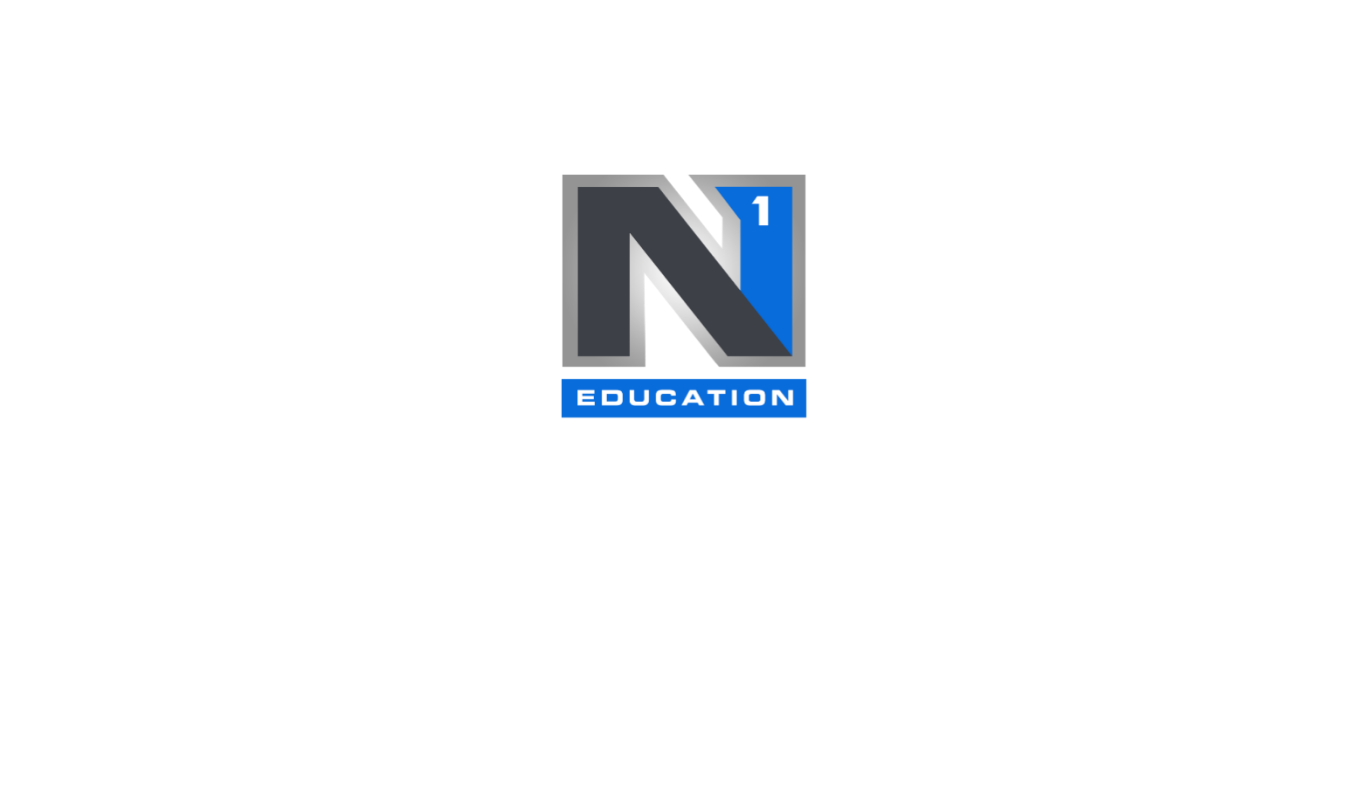 scroll, scrollTop: 0, scrollLeft: 0, axis: both 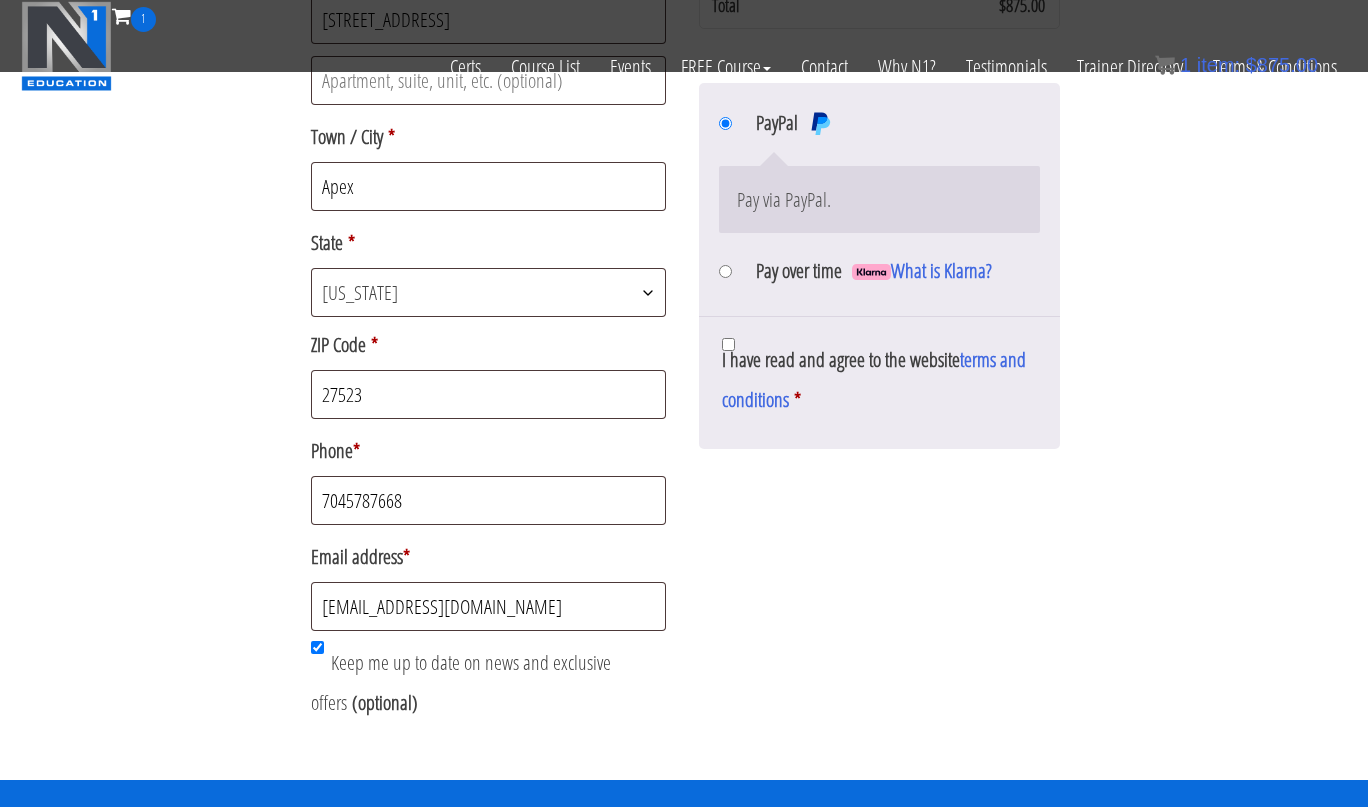 click on "Pay over time  What is Klarna?" at bounding box center [725, 271] 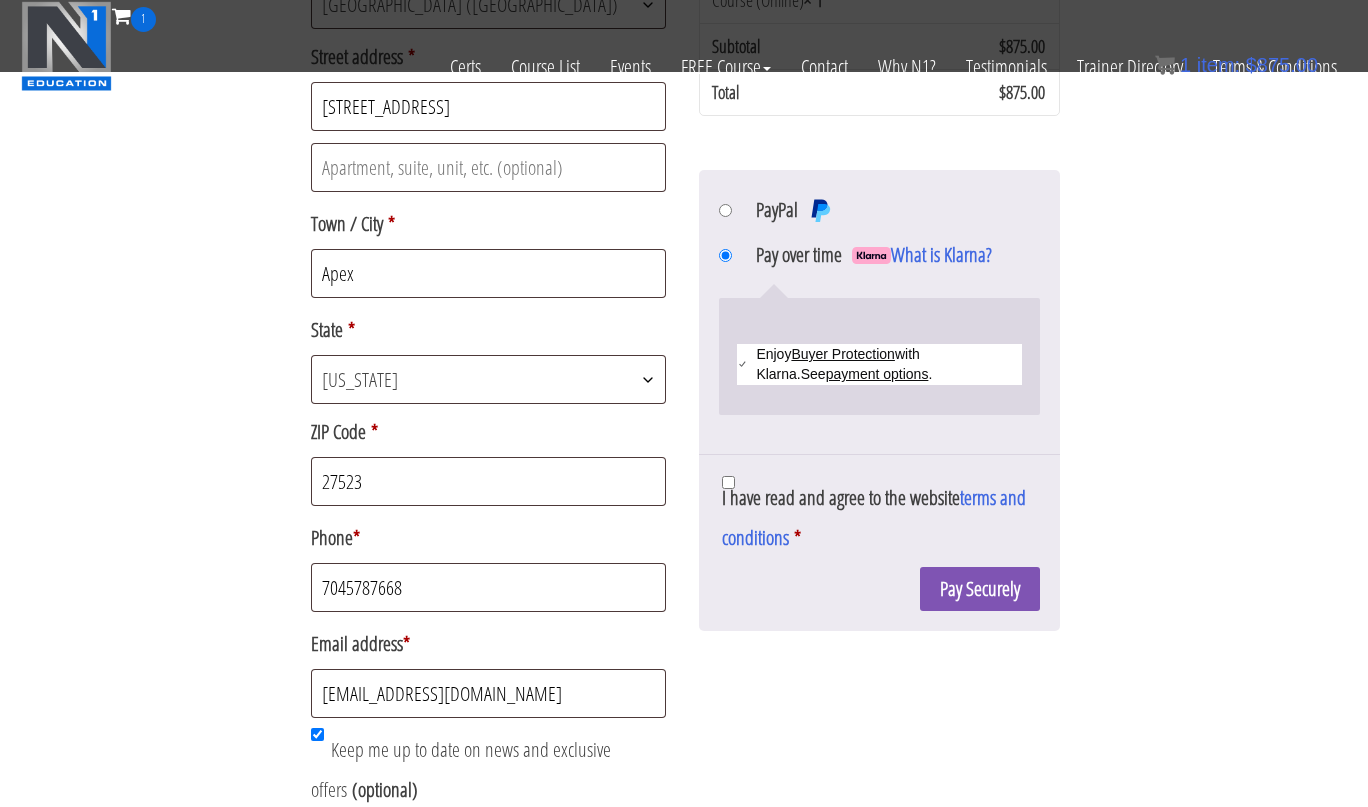 scroll, scrollTop: 778, scrollLeft: 0, axis: vertical 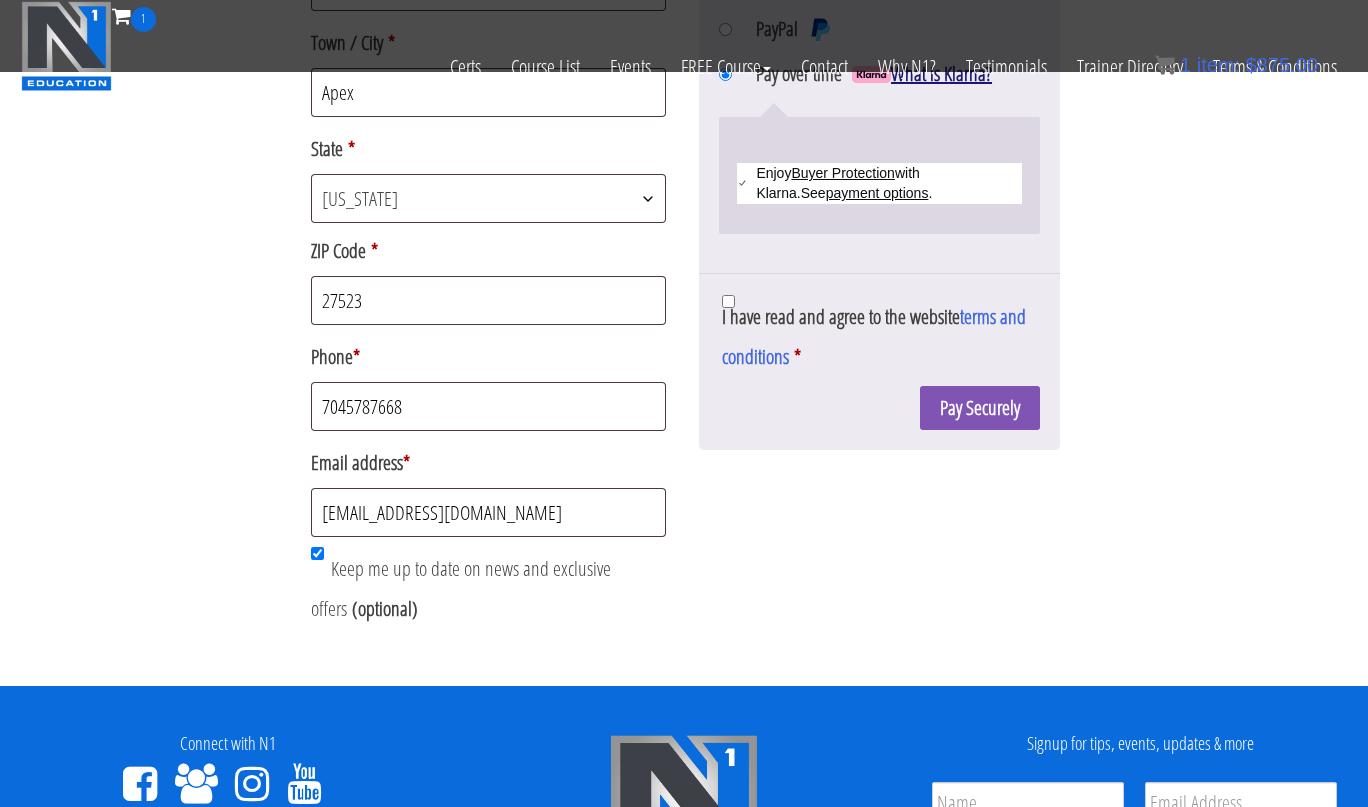 click on "What is Klarna?" at bounding box center (941, 74) 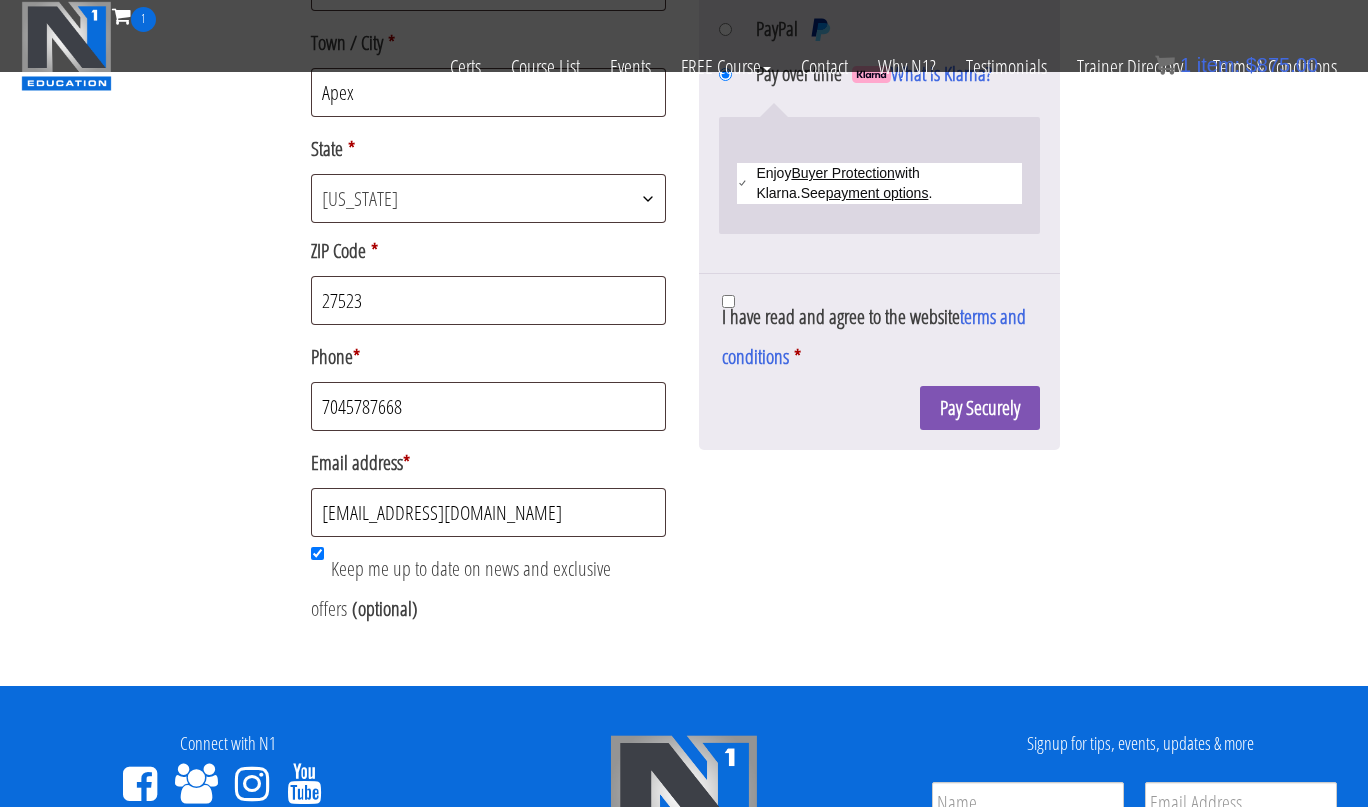 click on "I have read and agree to the website  terms and conditions   *" at bounding box center (728, 301) 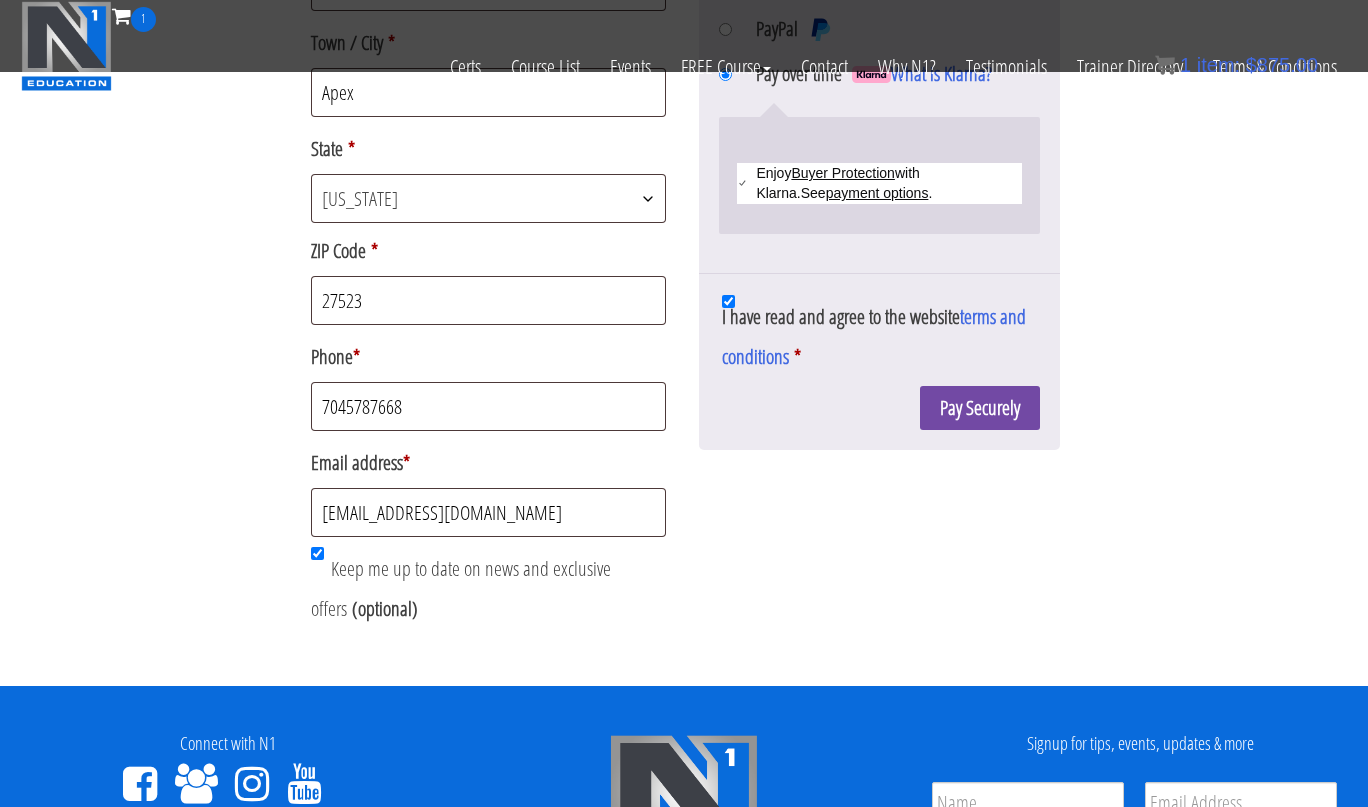 click on "Pay Securely" at bounding box center [980, 408] 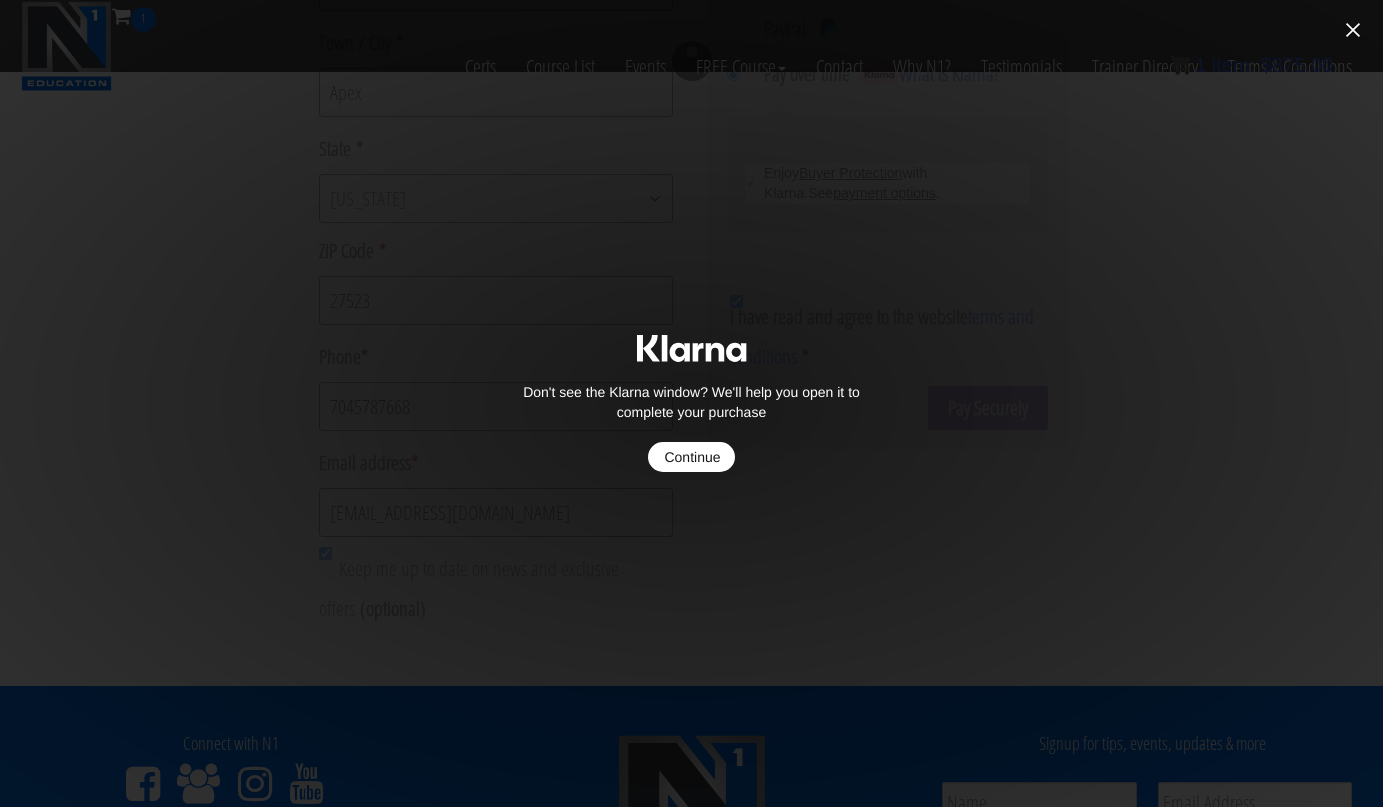 click on "Continue" at bounding box center [691, 457] 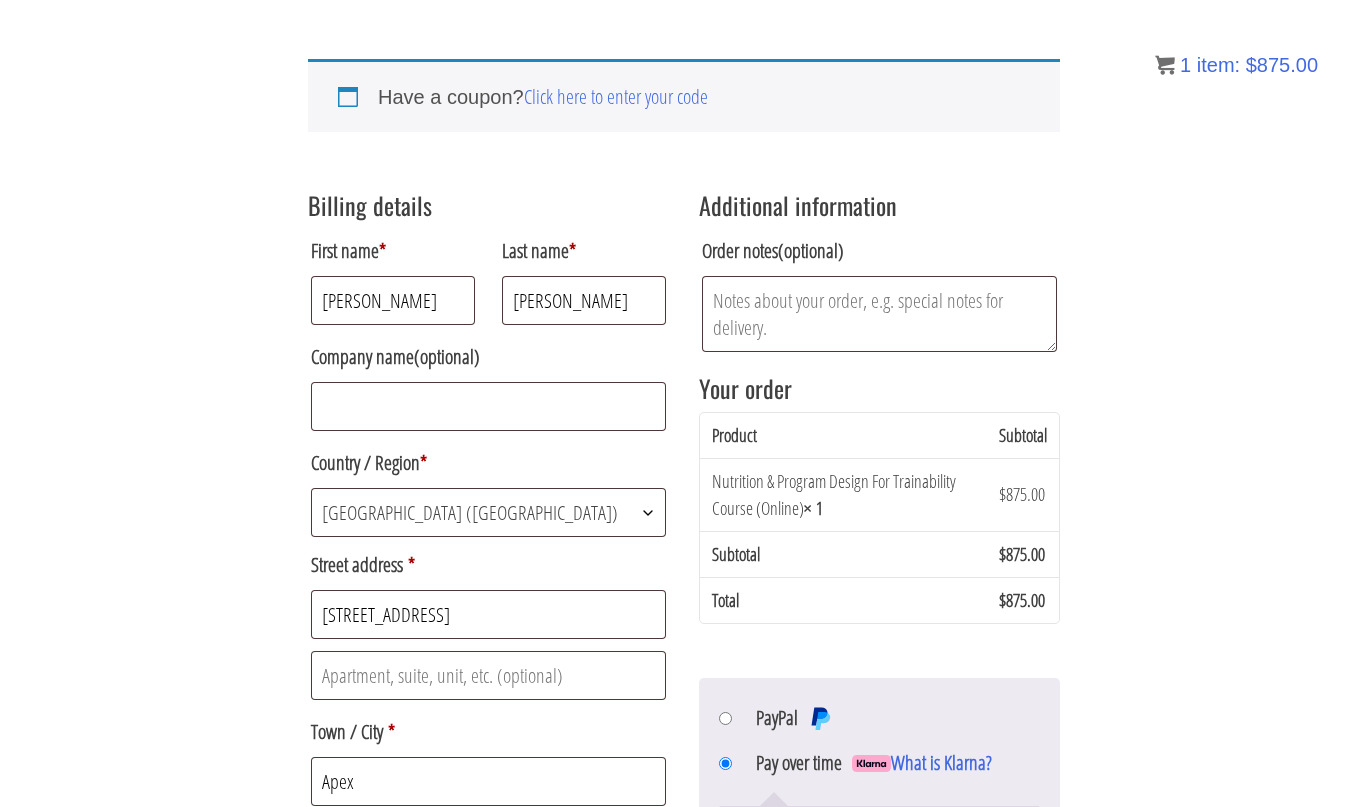 scroll, scrollTop: 325, scrollLeft: 0, axis: vertical 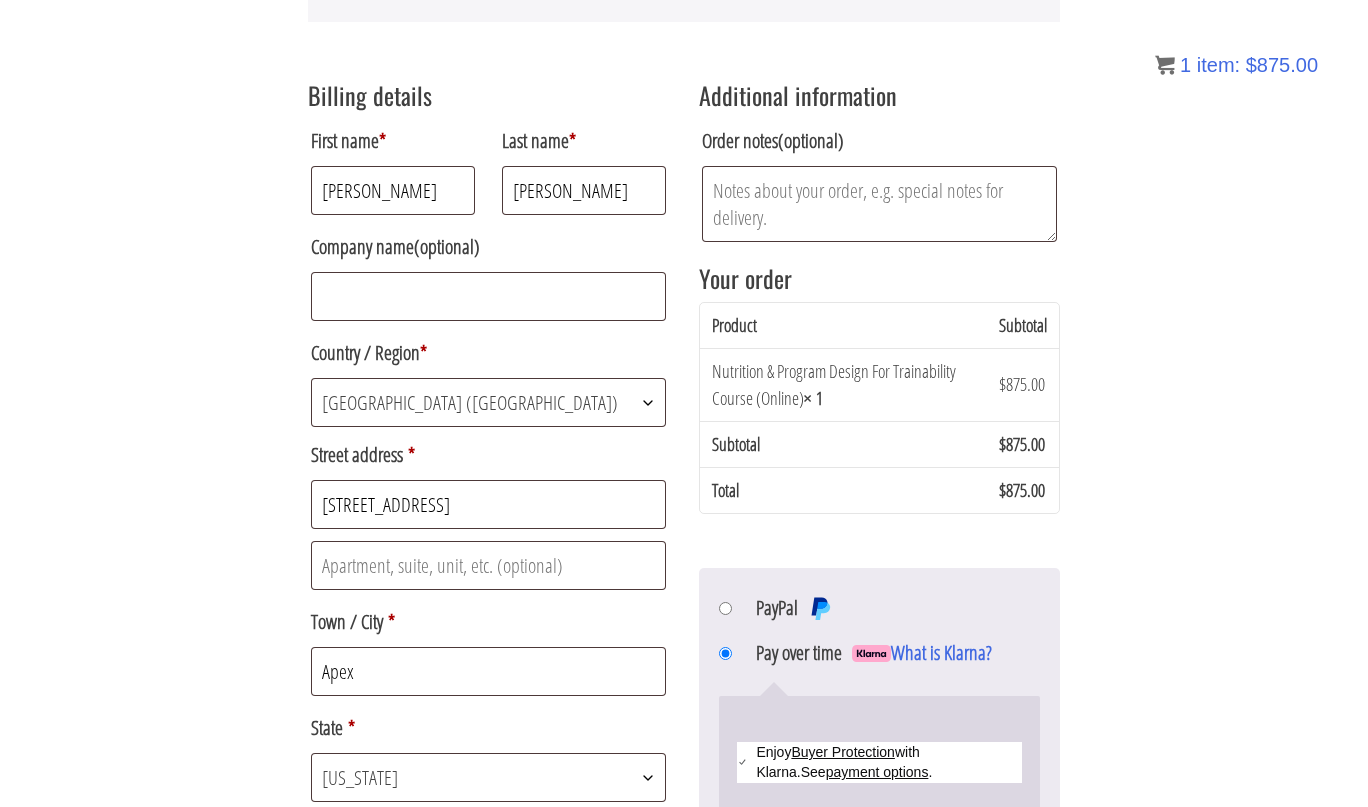 radio on "true" 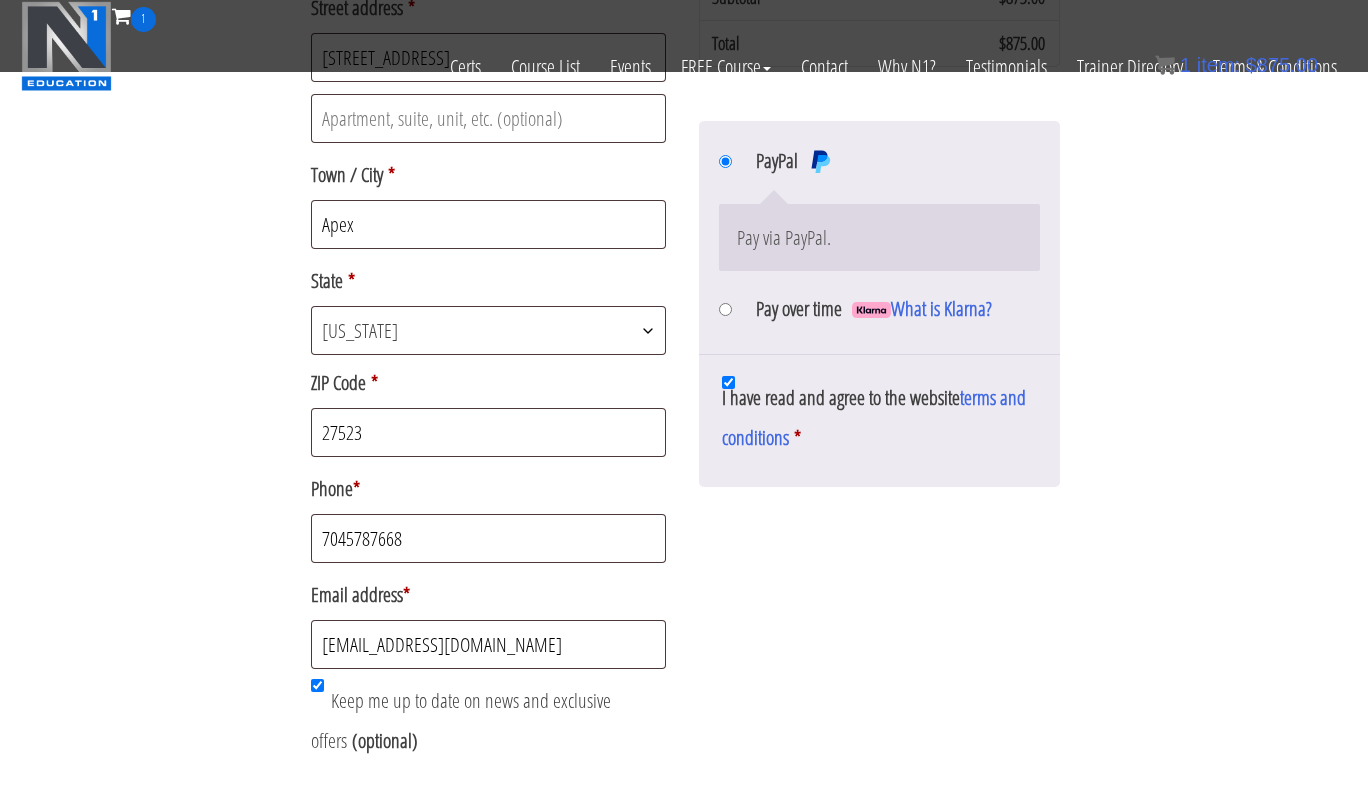 scroll, scrollTop: 947, scrollLeft: 0, axis: vertical 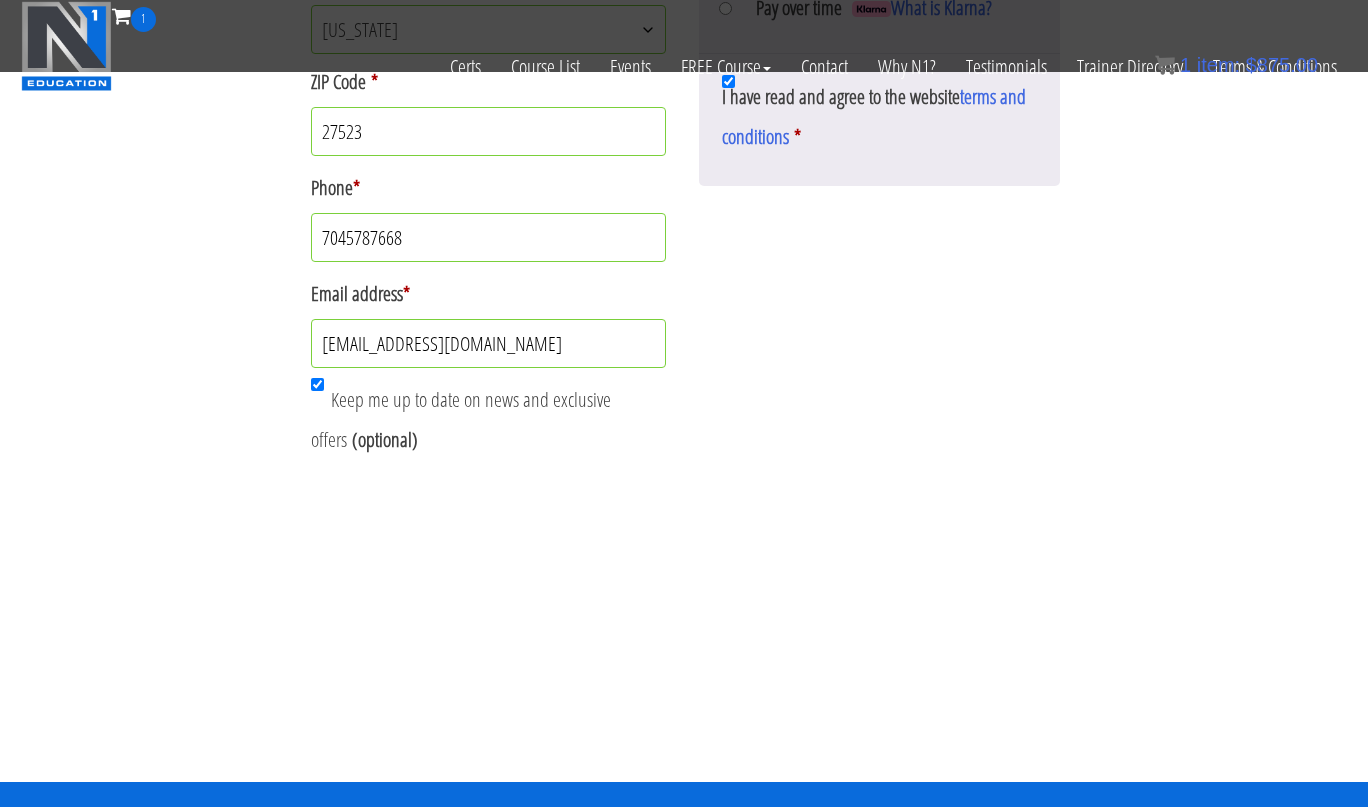 click on "Have a coupon?  Click here to enter your code
If you have a coupon code, please apply it below.
Coupon:
Apply coupon
Billing details
First name  * Eric Last name  * Jones Company name  (optional) Country / Region  * Select a country / region… Afghanistan Åland Islands Albania Algeria American Samoa Andorra Angola Anguilla Antarctica Antigua and Barbuda Argentina Armenia Aruba Australia Austria Azerbaijan Bahamas Bahrain Bangladesh Barbados Belarus Belau Belgium Belize Benin Bermuda Bhutan Bolivia Bonaire, Saint Eustatius and Saba Bosnia and Herzegovina Botswana Bouvet Island Brazil British Indian Ocean Territory Brunei Bulgaria Burkina Faso Burundi Cambodia Cameroon Canada Cape Verde Cayman Islands Central African Republic Chad Chile China Christmas Island Cocos (Keeling) Islands Colombia Comoros Congo (Brazzaville) Congo (Kinshasa) Cook Islands Costa Rica Croatia Cuba Curaçao Cyprus Egypt" at bounding box center [684, -33] 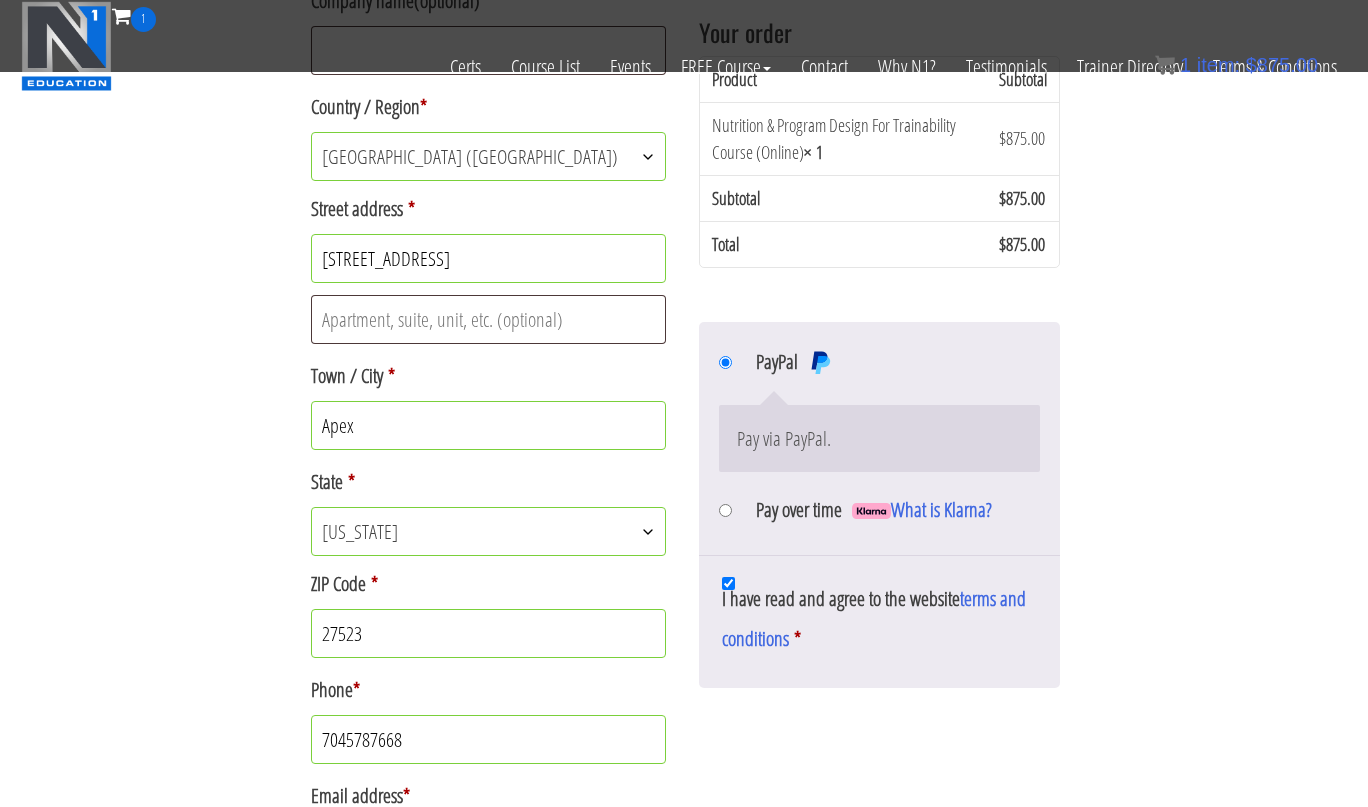 scroll, scrollTop: 480, scrollLeft: 0, axis: vertical 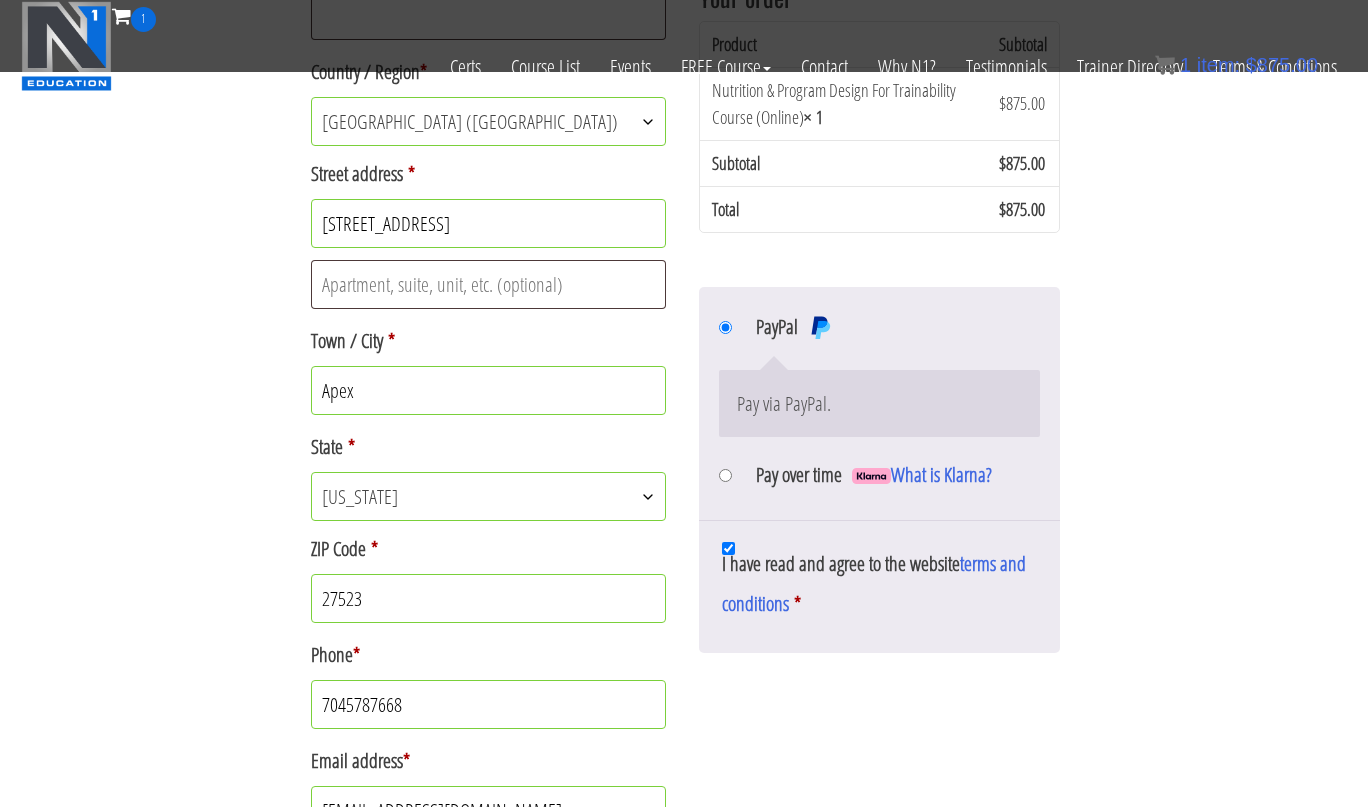 click on "Pay over time  What is Klarna?" at bounding box center [725, 475] 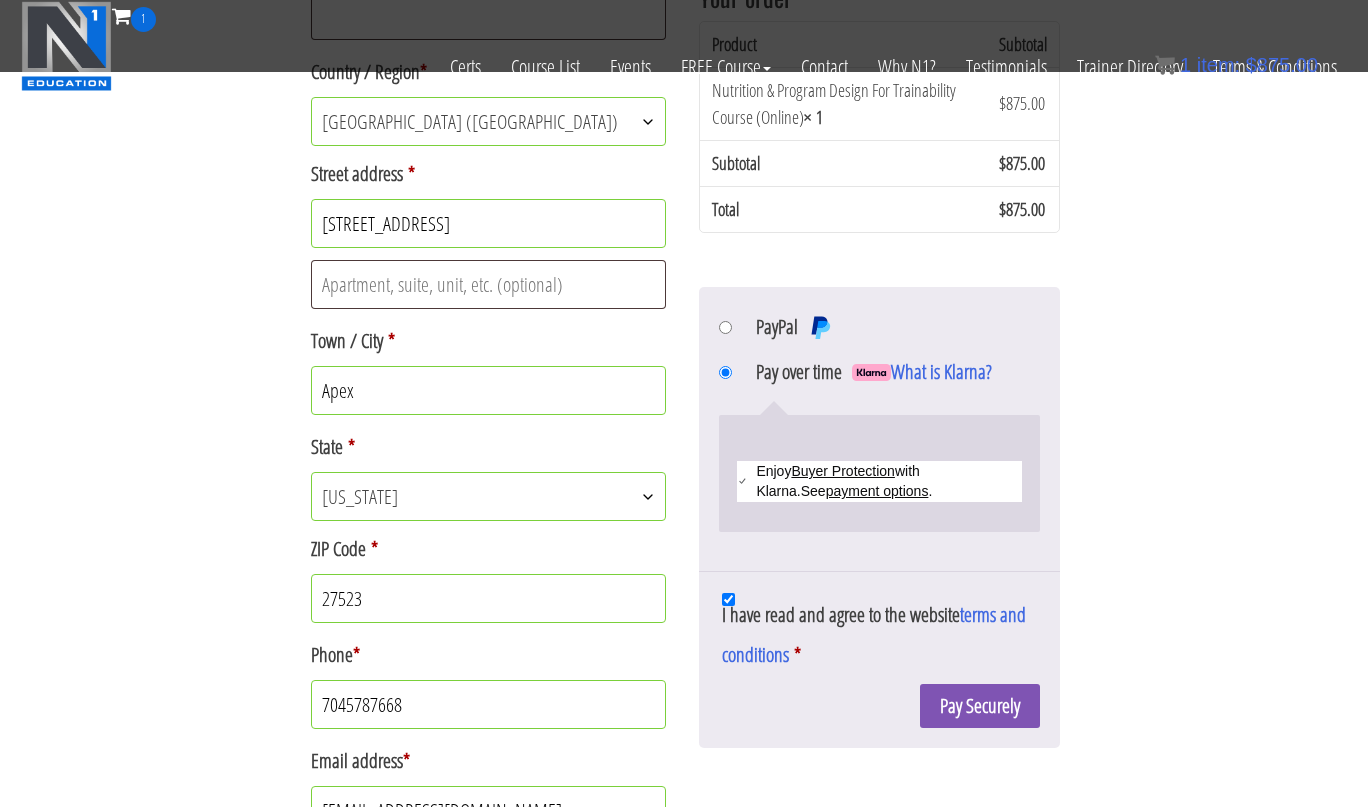 scroll, scrollTop: 625, scrollLeft: 0, axis: vertical 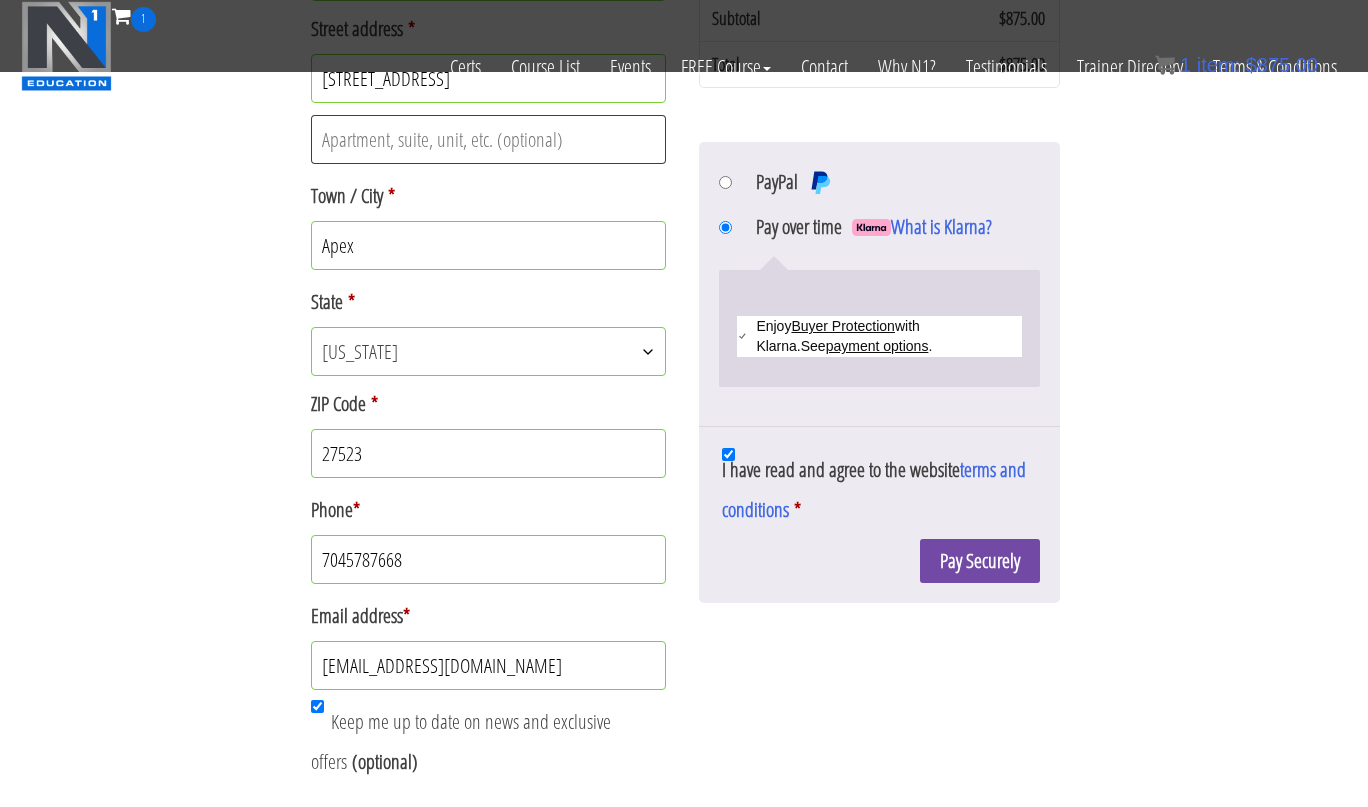 click on "Pay Securely" at bounding box center [980, 561] 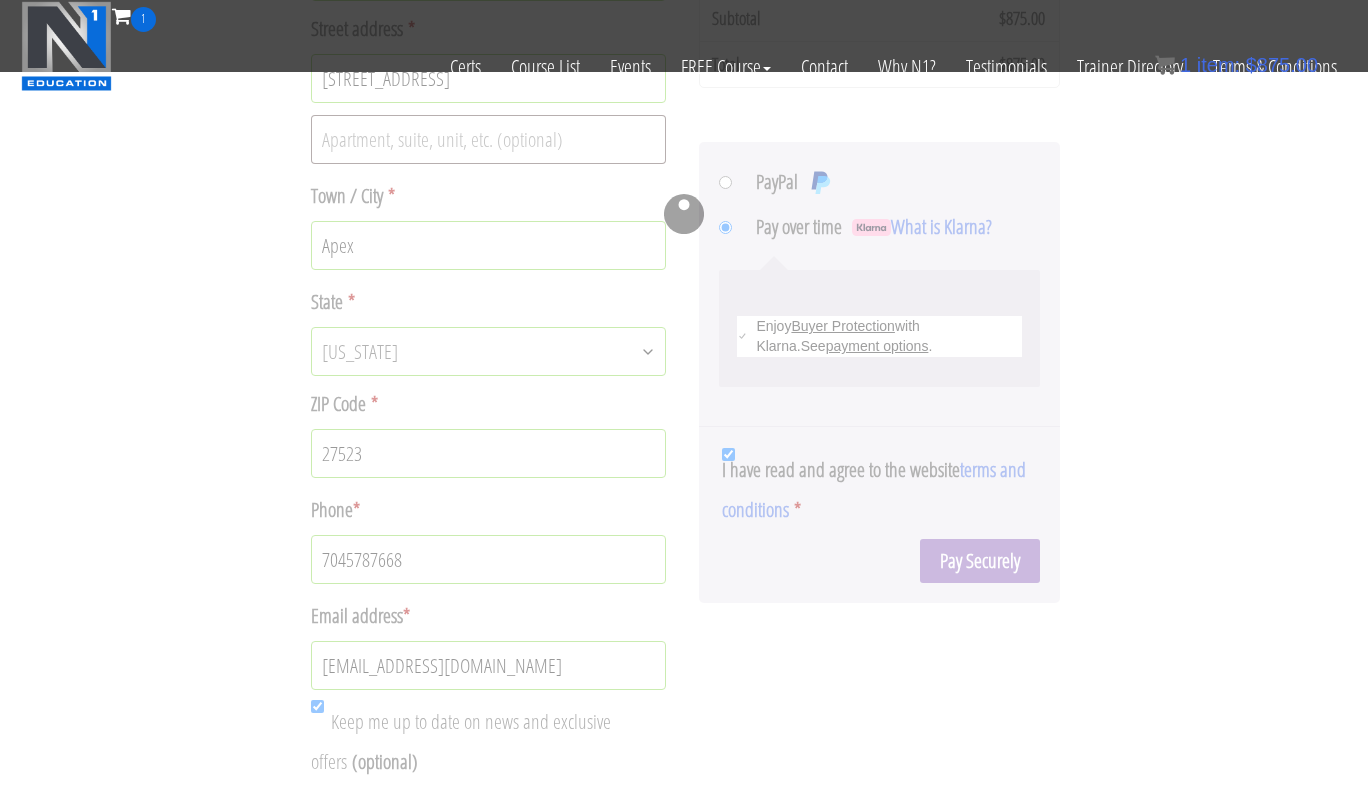 radio on "true" 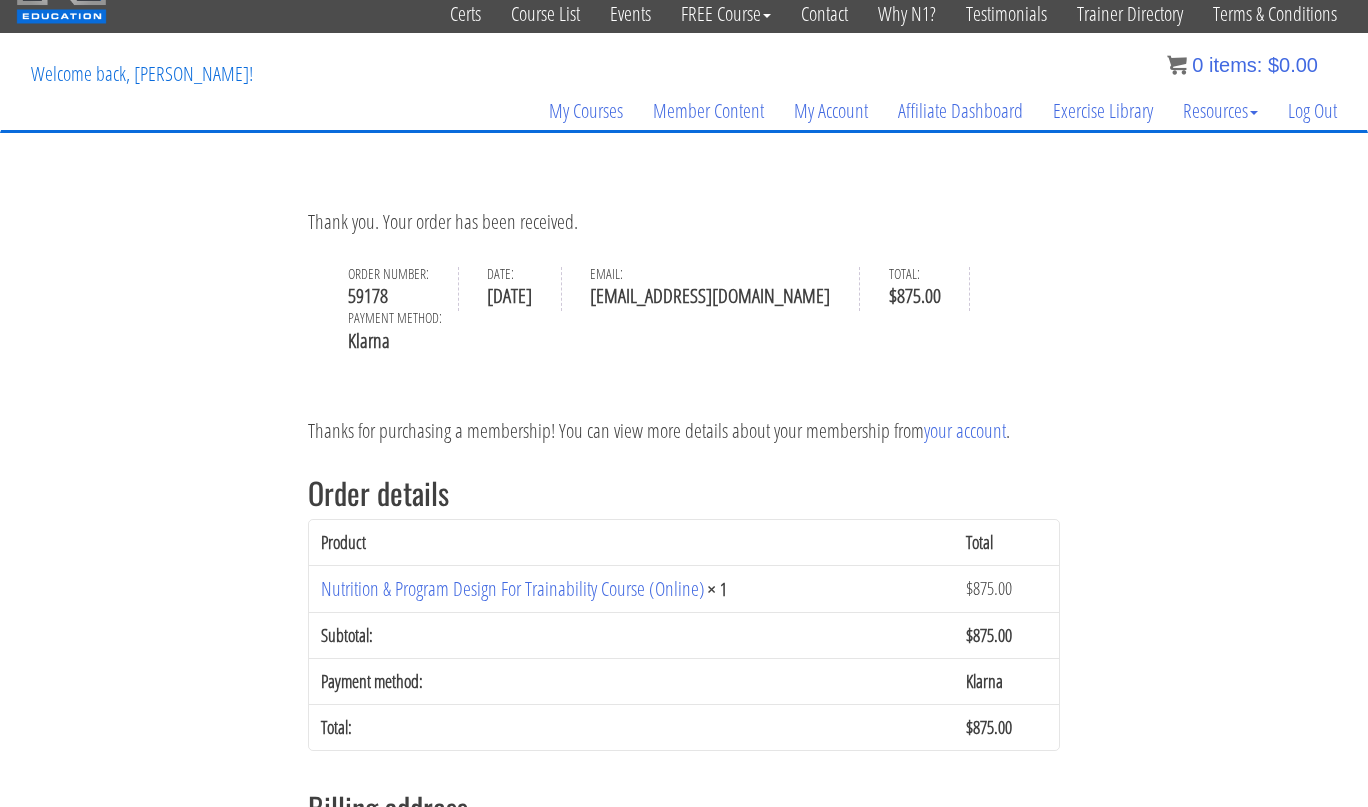 scroll, scrollTop: 0, scrollLeft: 0, axis: both 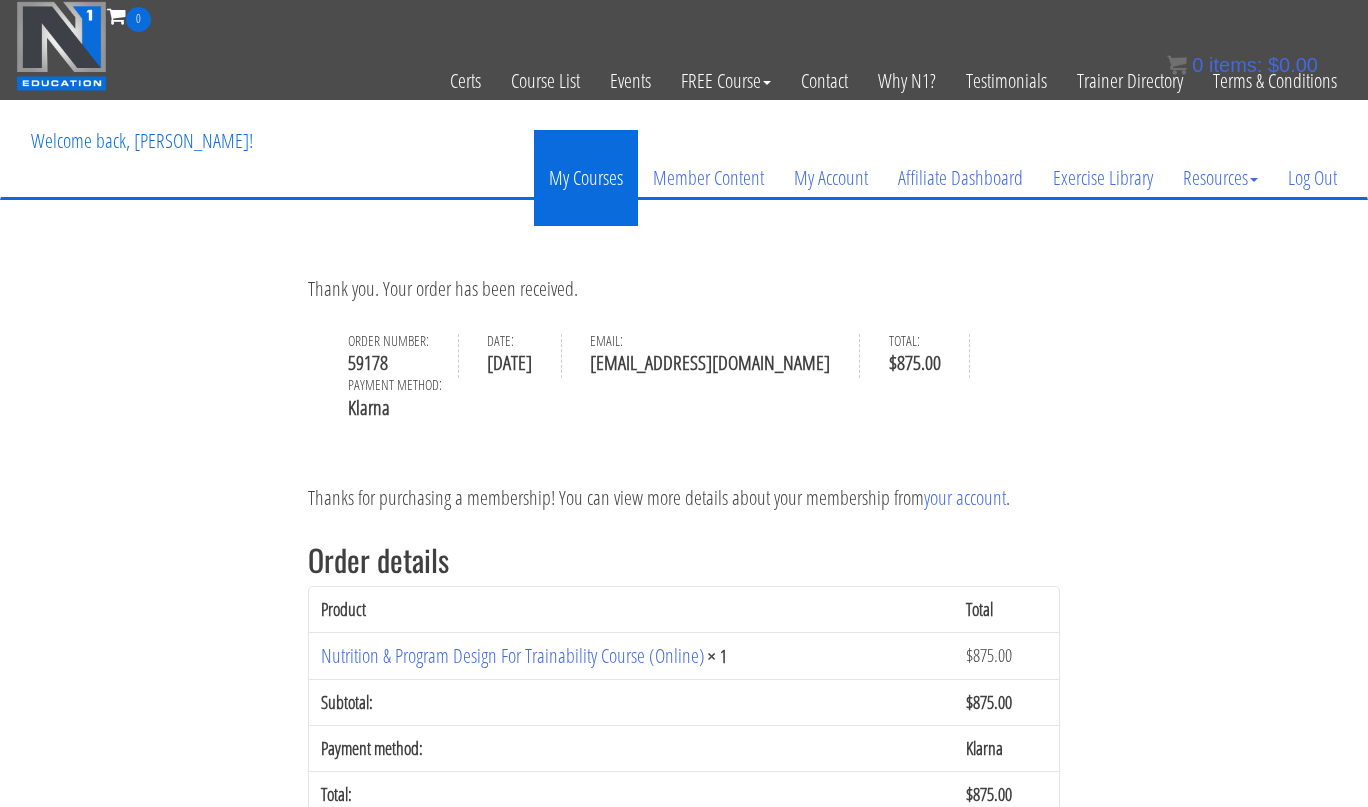 click on "My Courses" at bounding box center [586, 178] 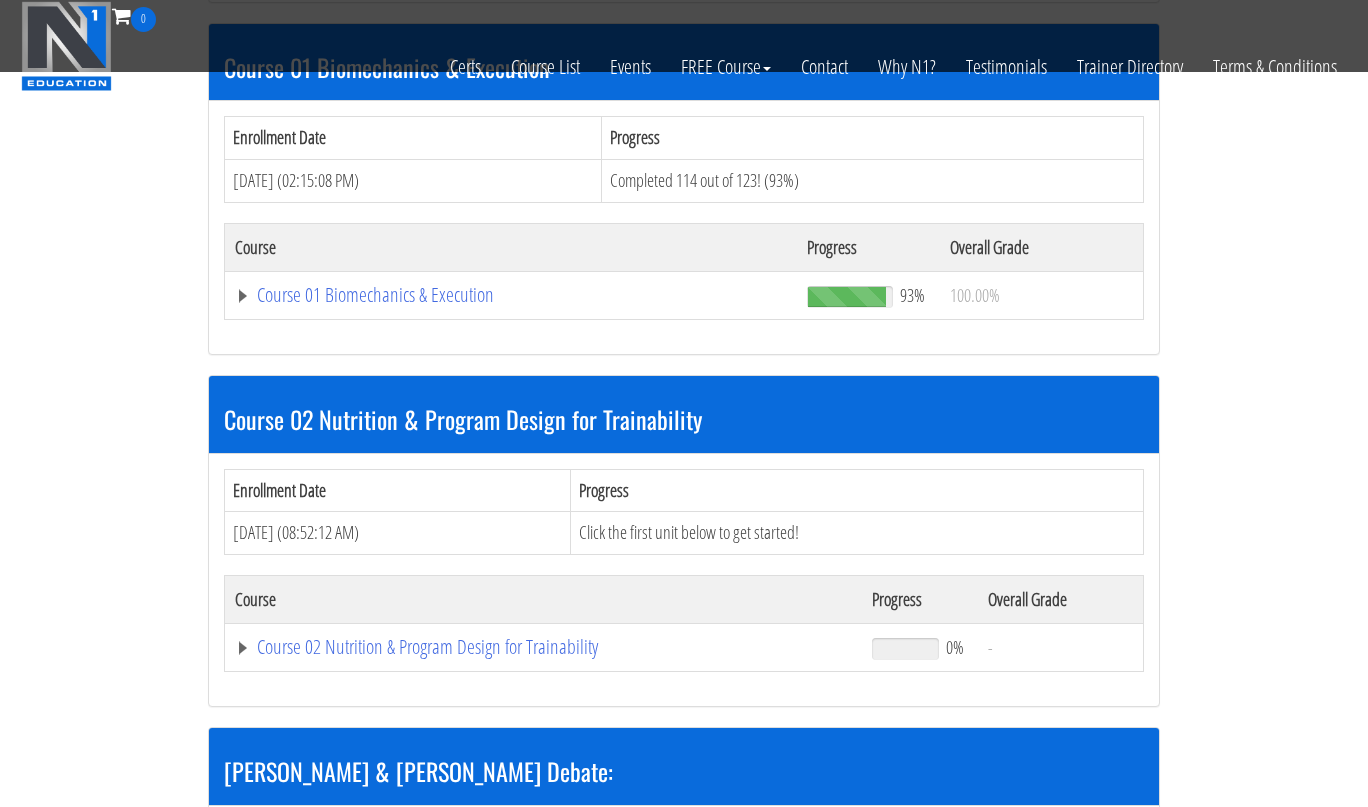 scroll, scrollTop: 780, scrollLeft: 0, axis: vertical 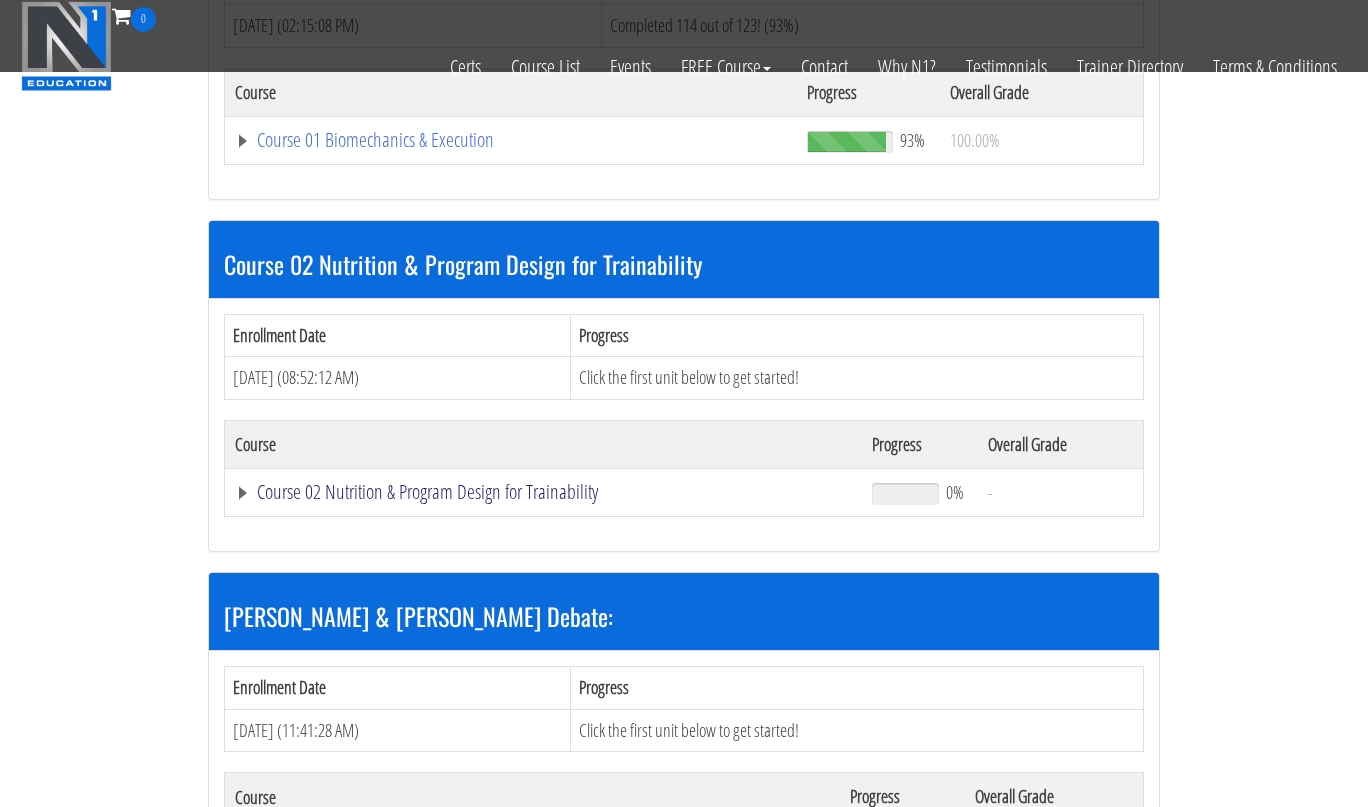 click on "Course 02 Nutrition & Program Design for Trainability" at bounding box center (452, -212) 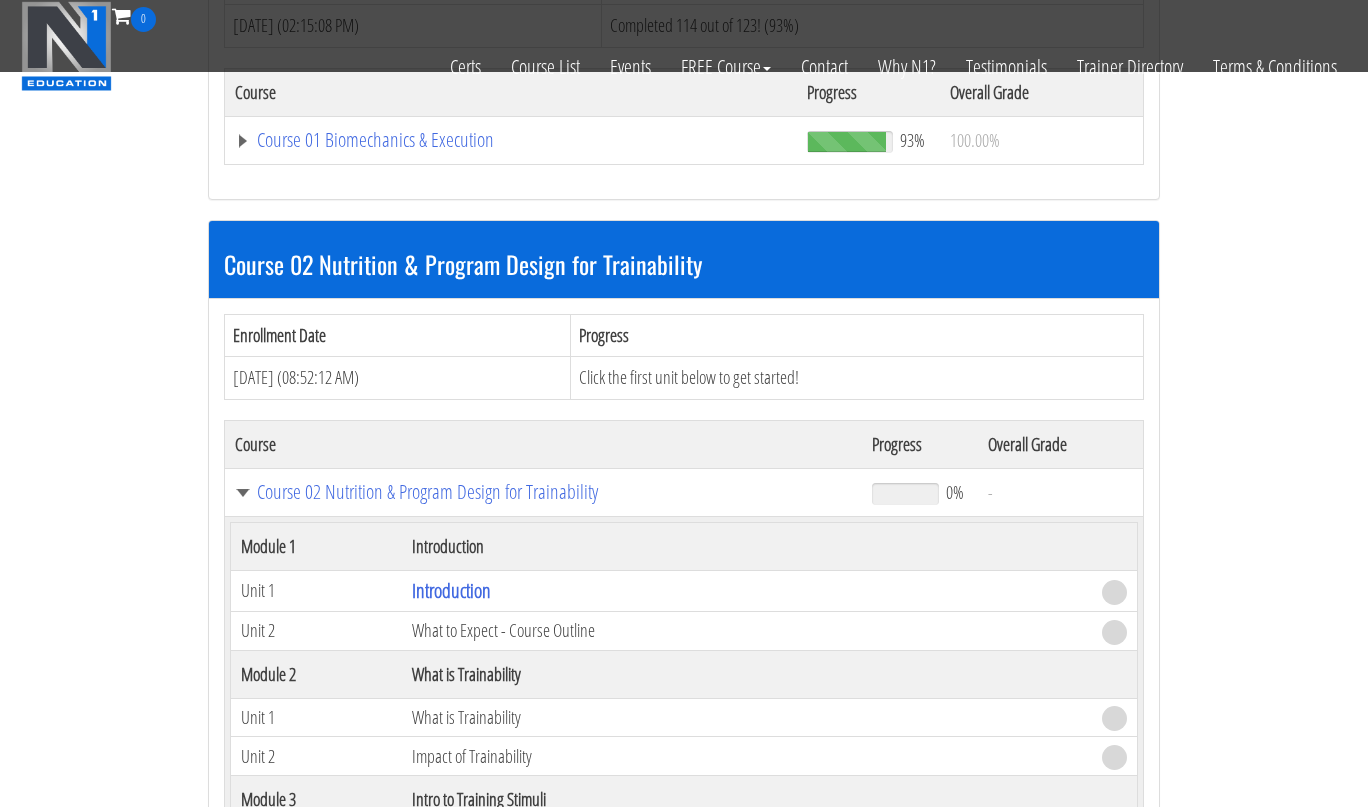 scroll, scrollTop: 921, scrollLeft: 0, axis: vertical 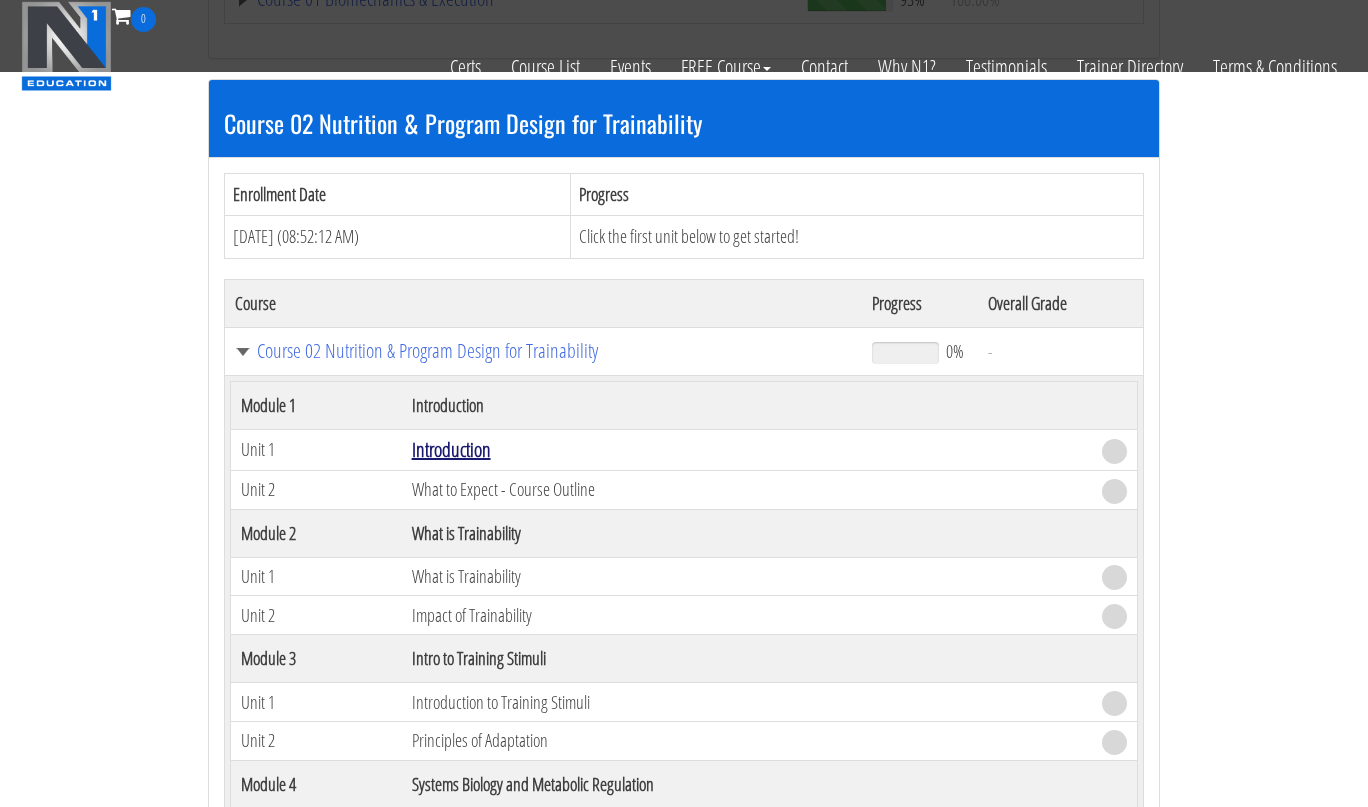 click on "Introduction" at bounding box center [451, 449] 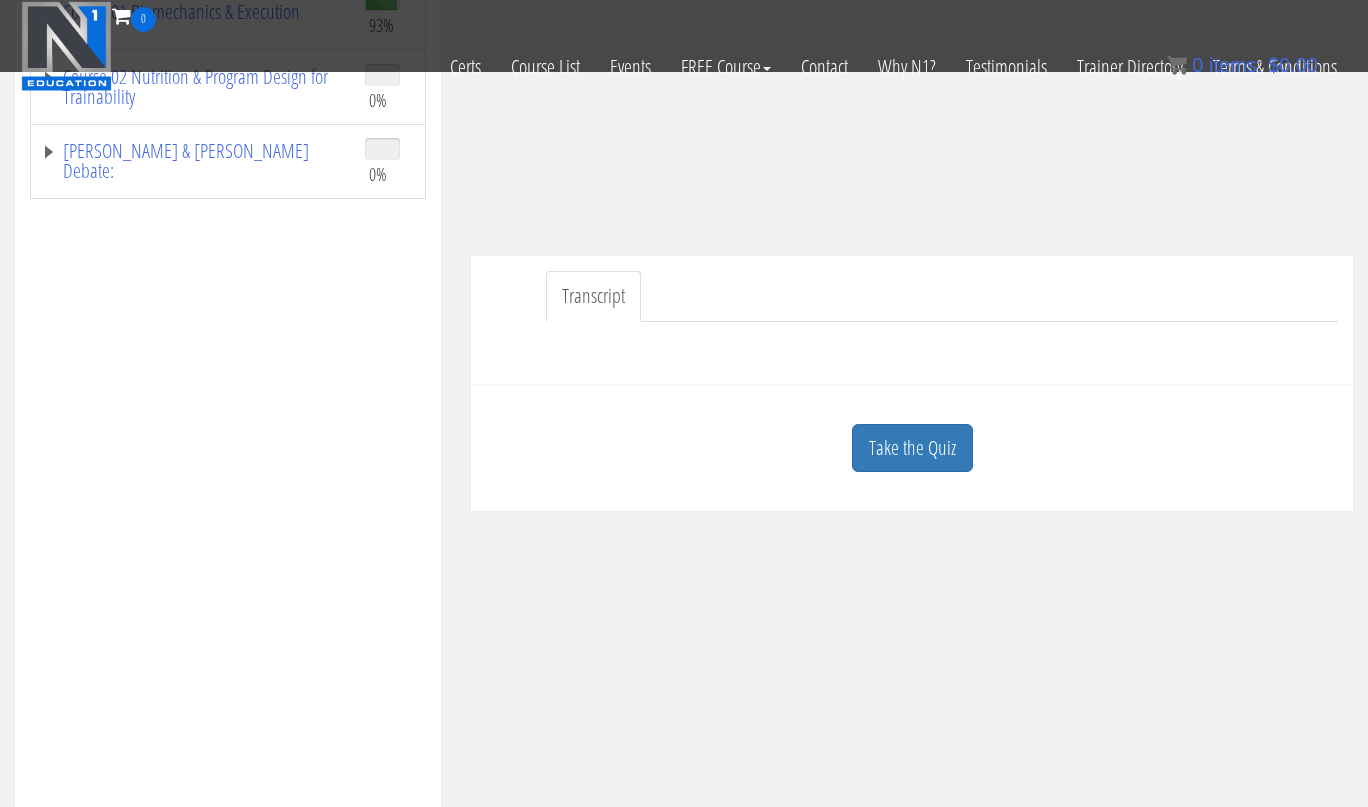 scroll, scrollTop: 0, scrollLeft: 0, axis: both 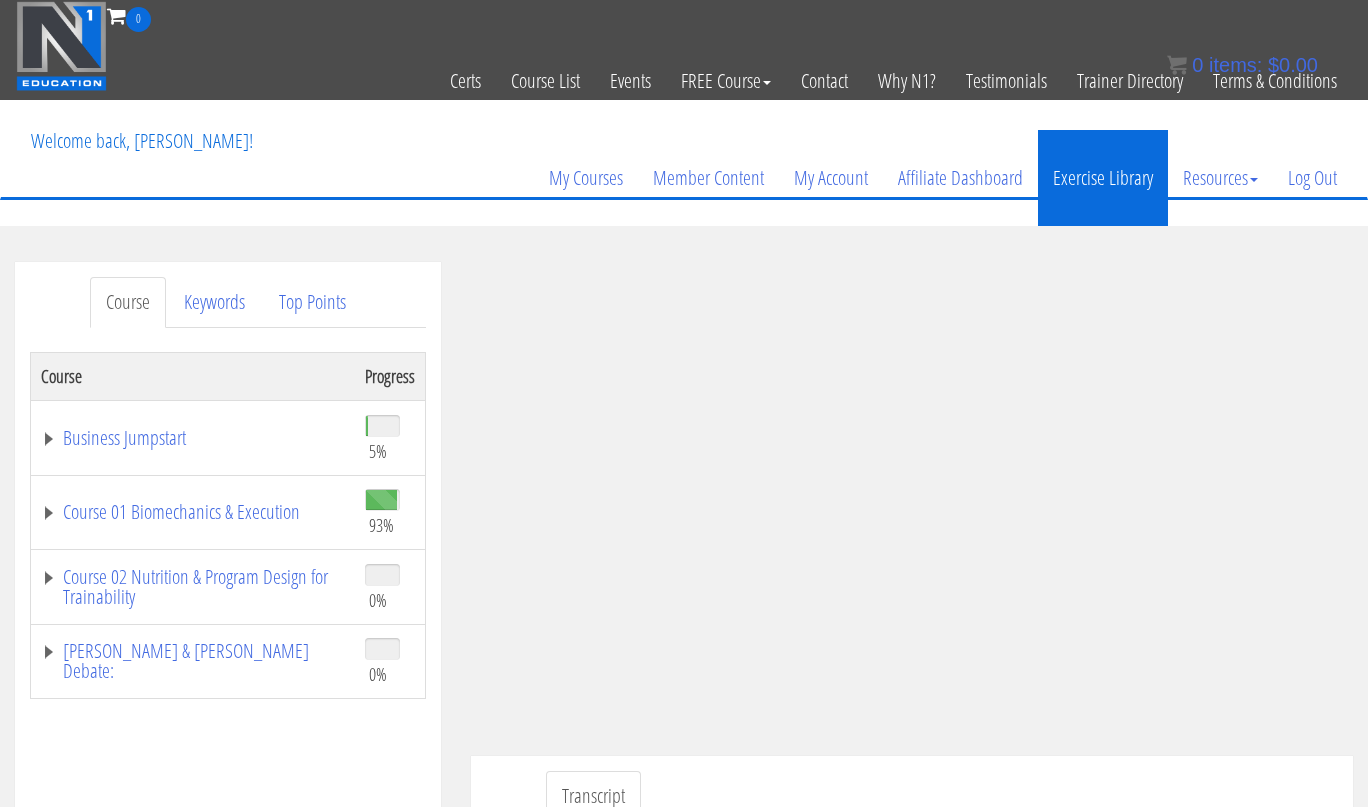 click on "Exercise Library" at bounding box center (1103, 178) 